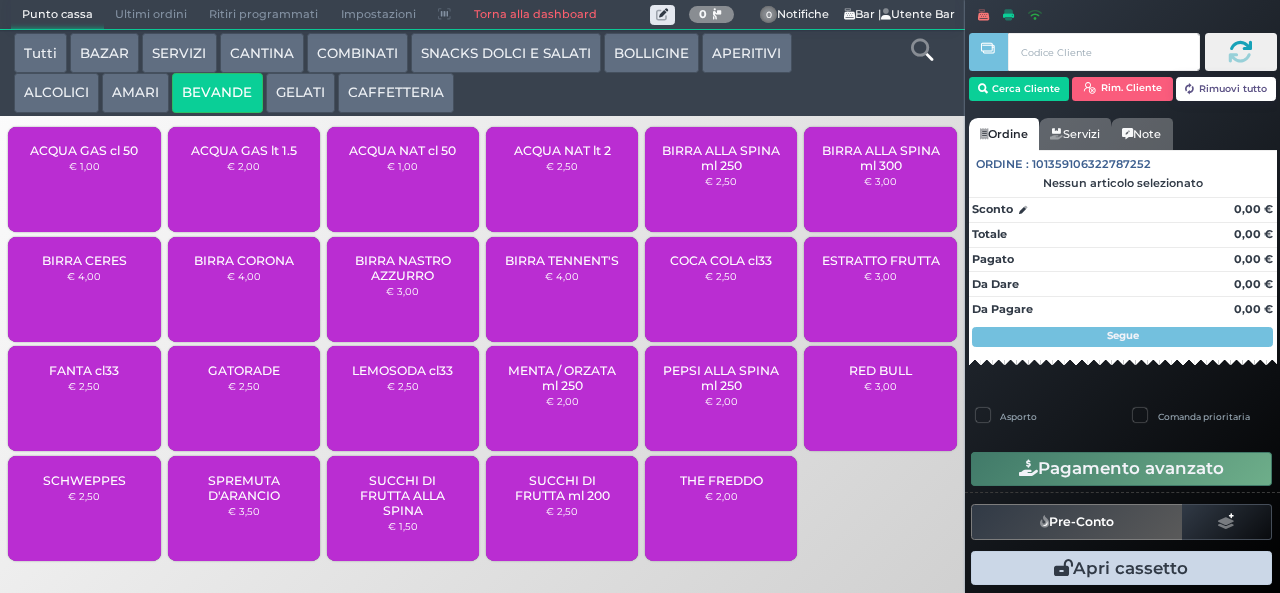 scroll, scrollTop: 0, scrollLeft: 0, axis: both 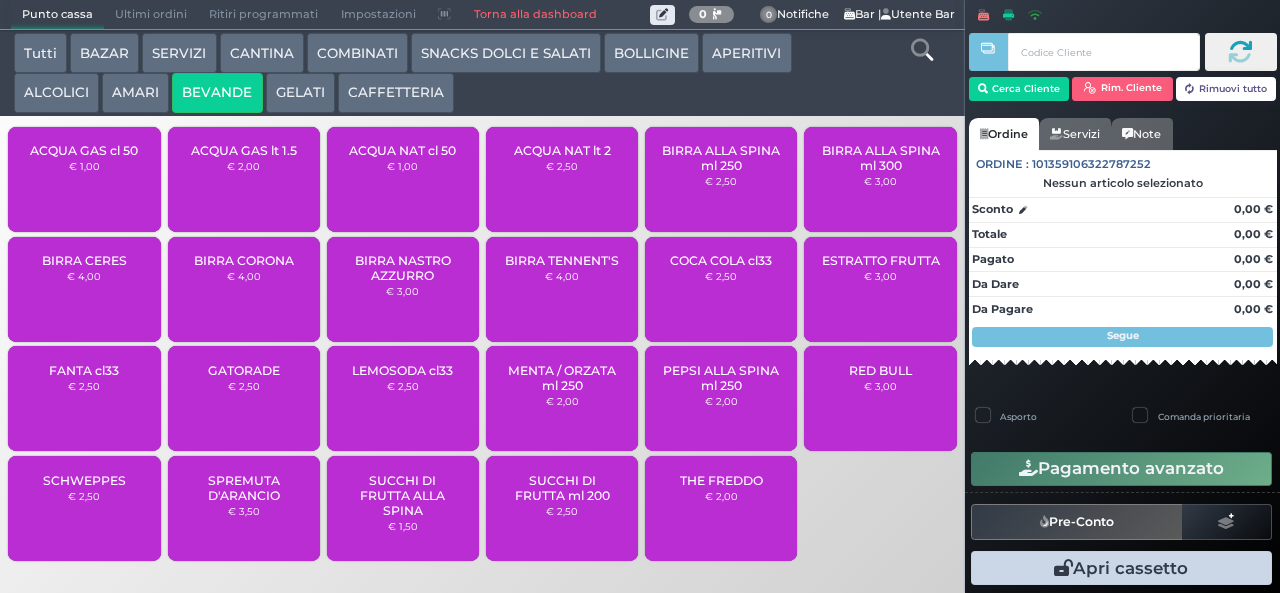 click on "ACQUA NAT cl 50
€ 1,00" at bounding box center [403, 179] 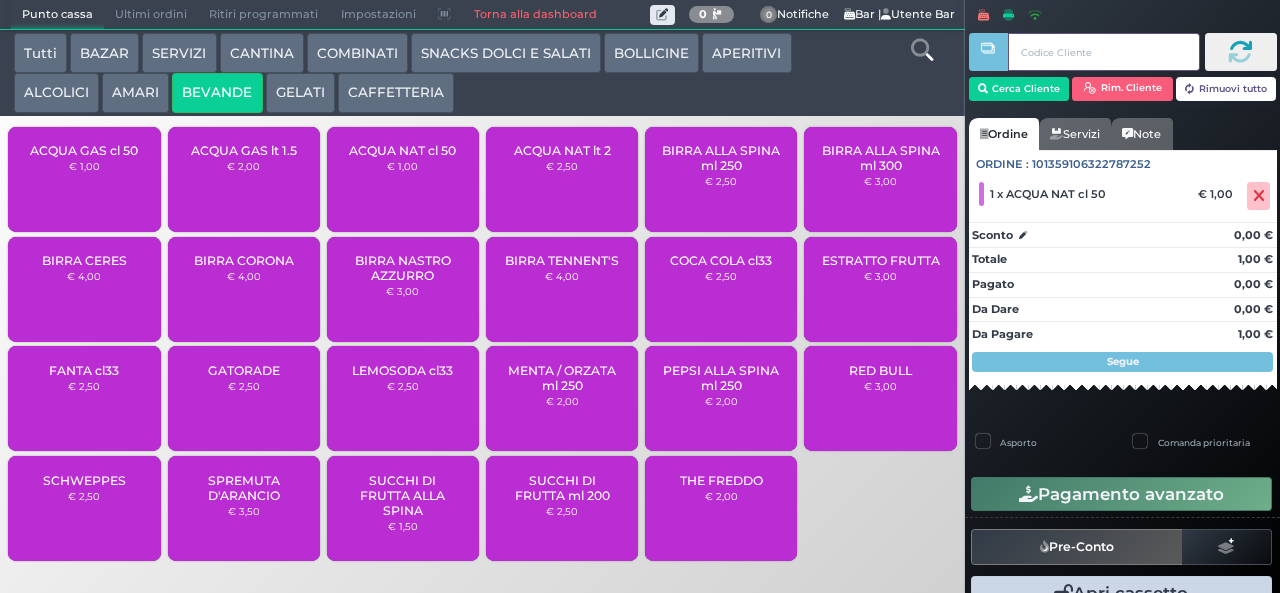 type 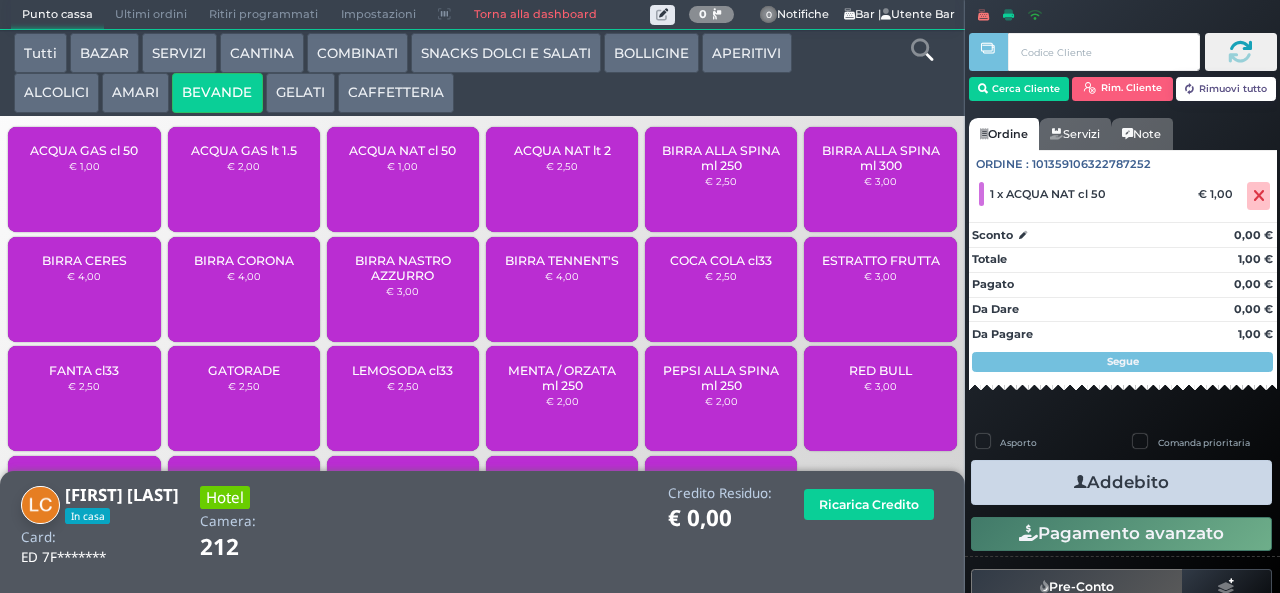 click at bounding box center (1080, 482) 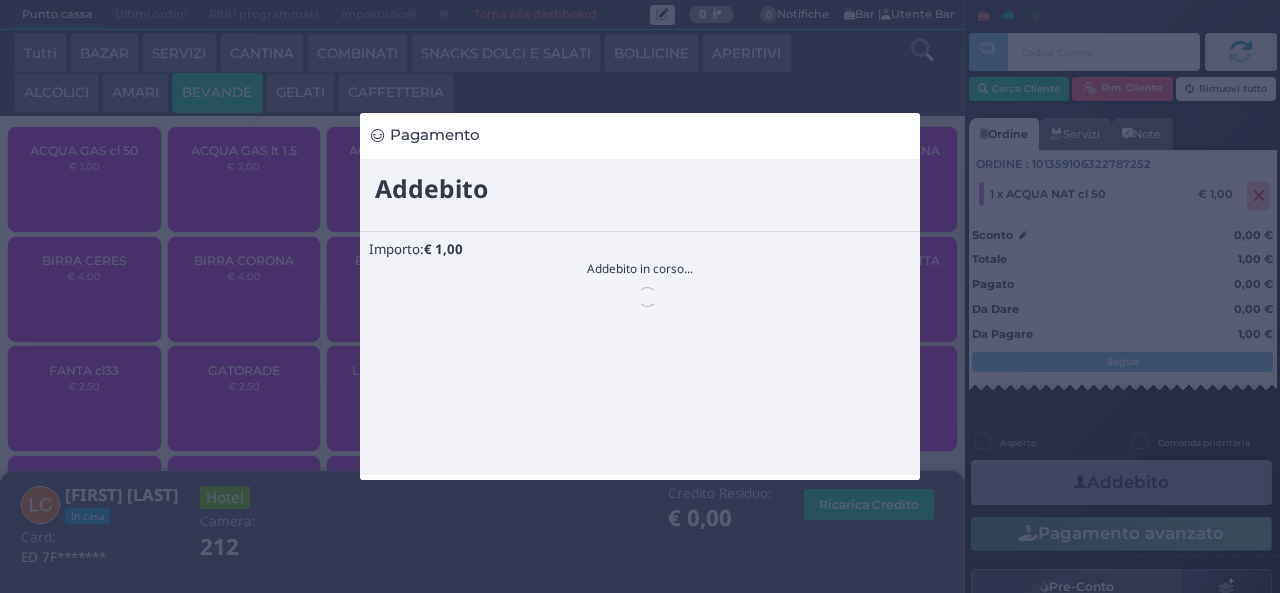 scroll, scrollTop: 0, scrollLeft: 0, axis: both 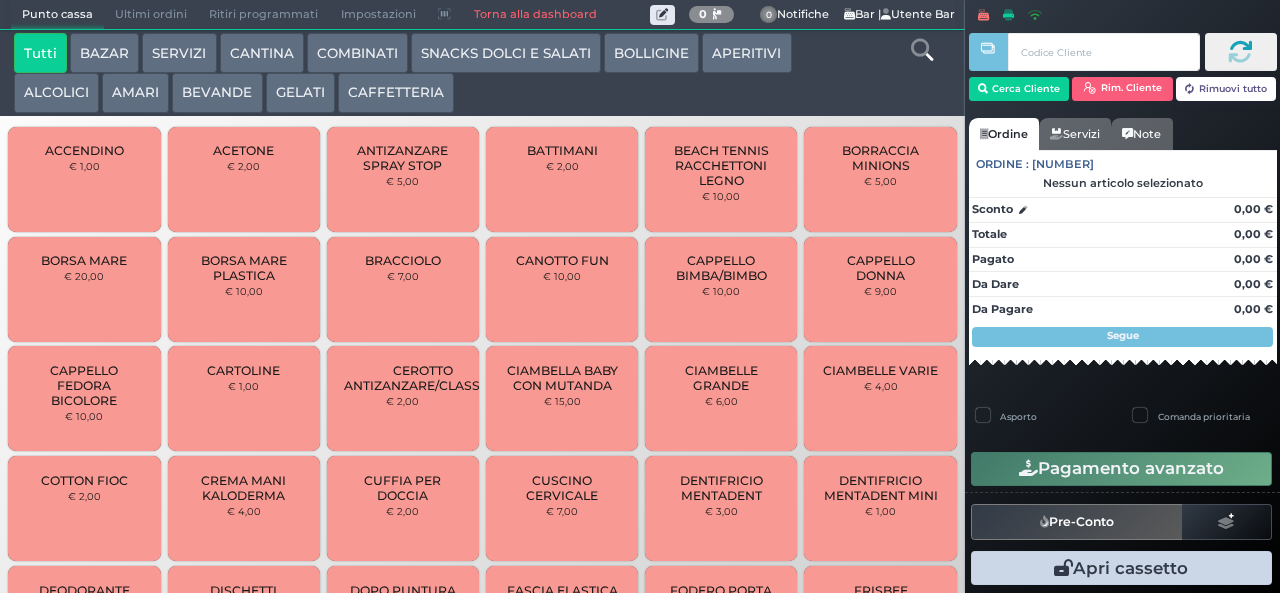 click on "CAFFETTERIA" at bounding box center [396, 93] 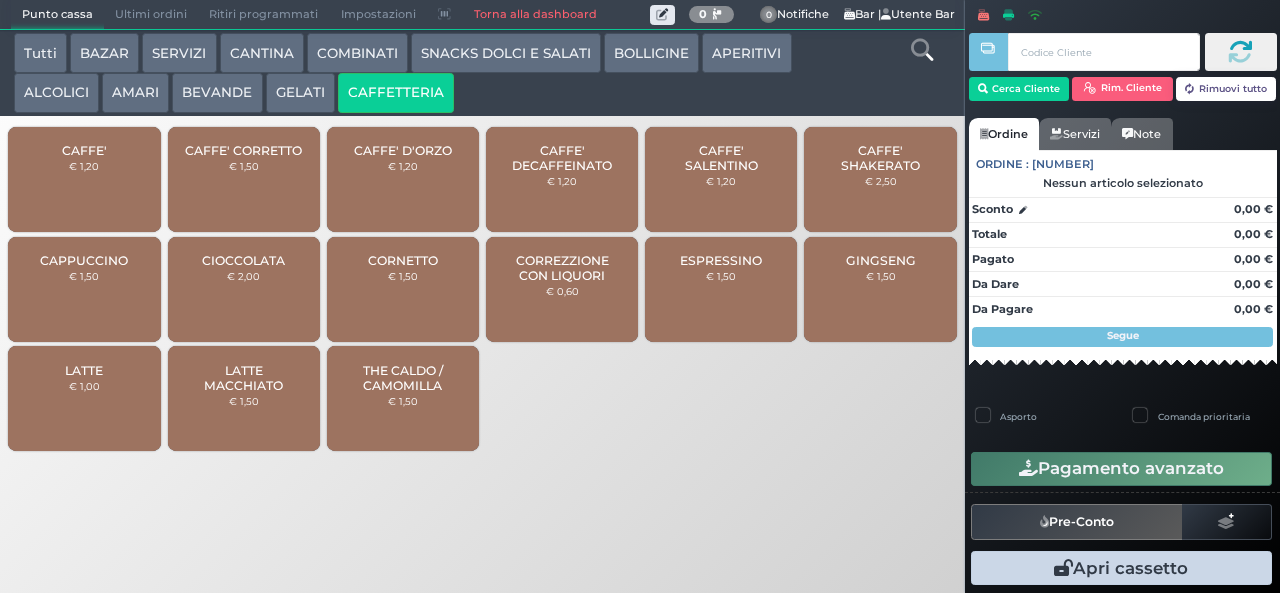 click on "CAFFE'
€ 1,20" at bounding box center [84, 179] 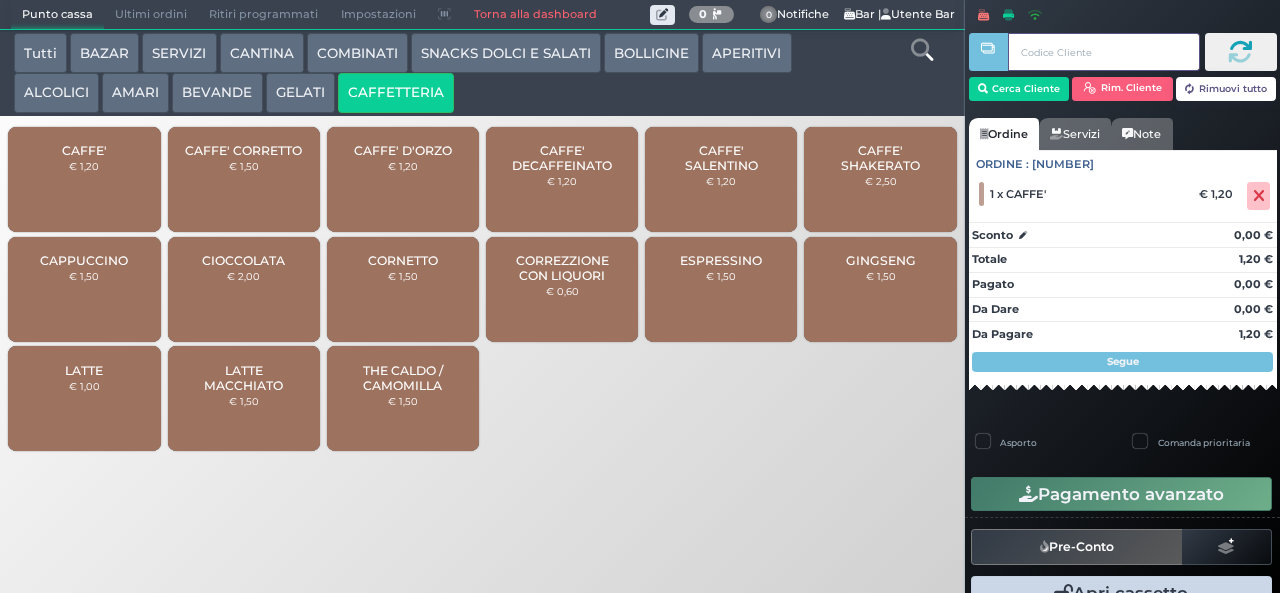 type 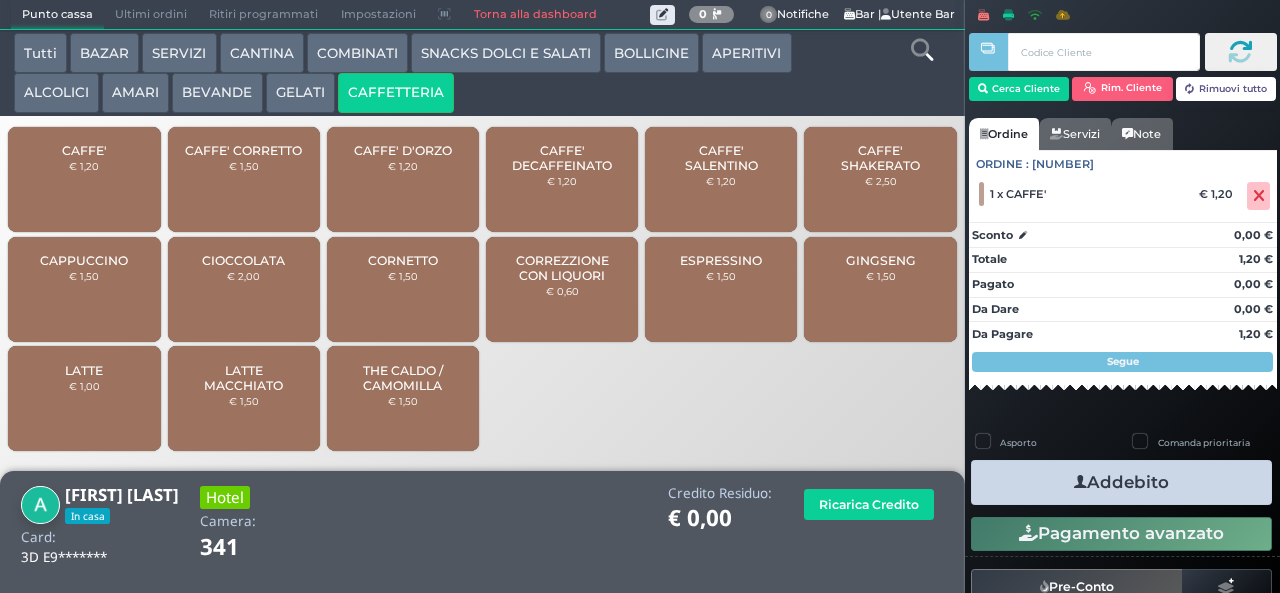 click on "Addebito" at bounding box center [1121, 482] 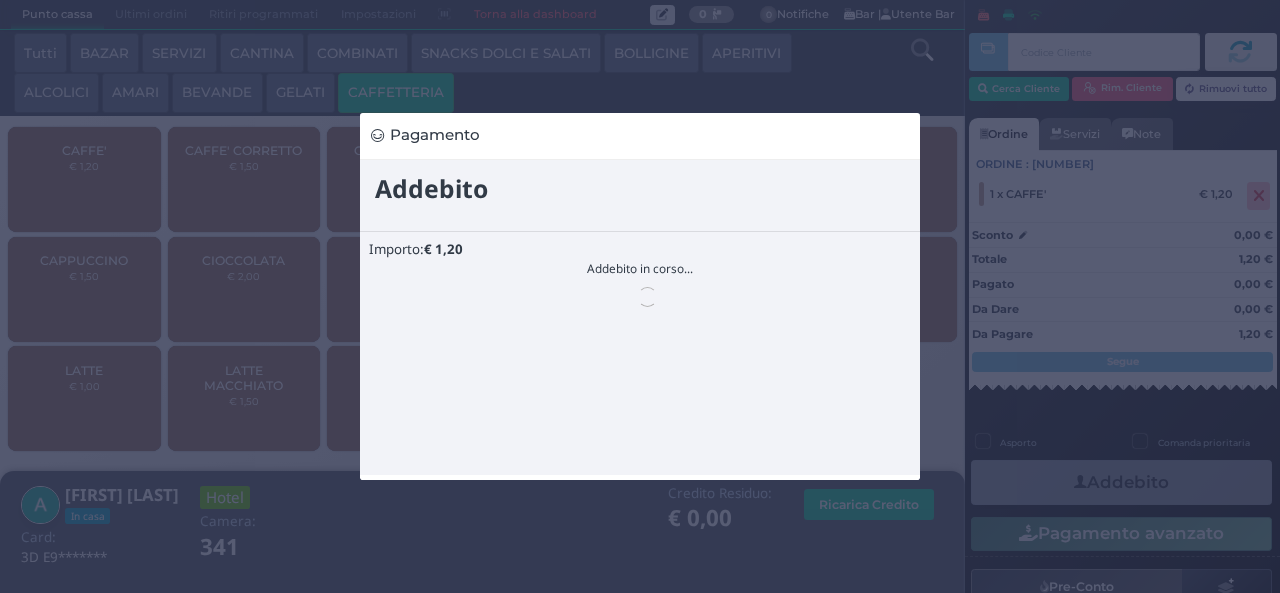 scroll, scrollTop: 0, scrollLeft: 0, axis: both 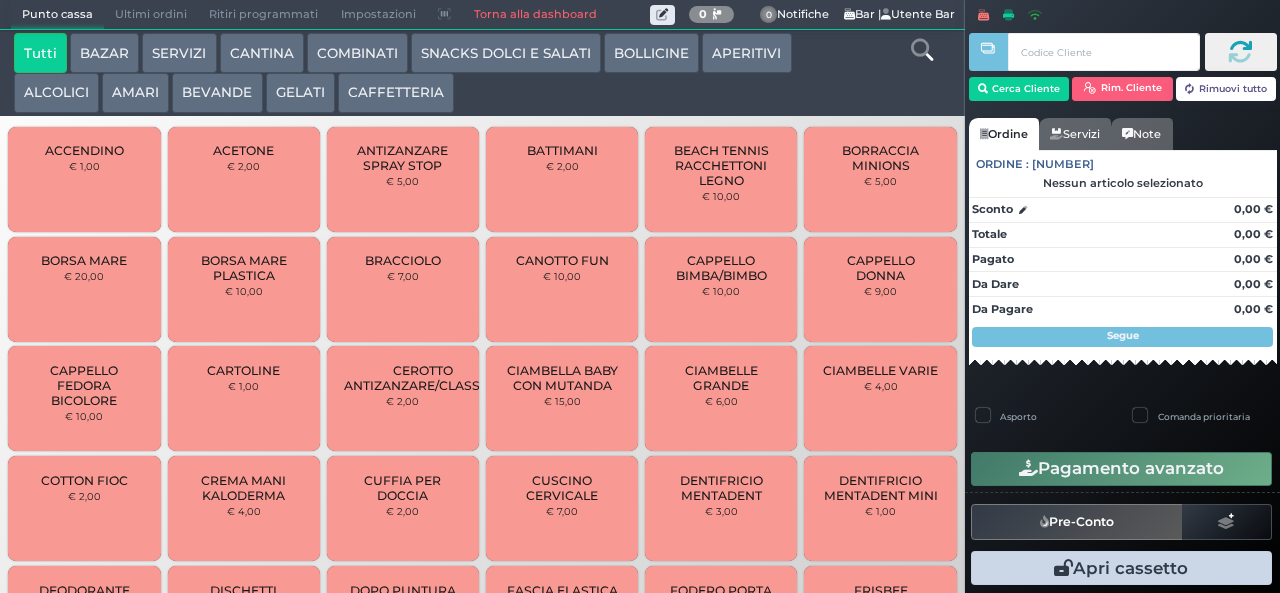 click on "CAFFETTERIA" at bounding box center (396, 93) 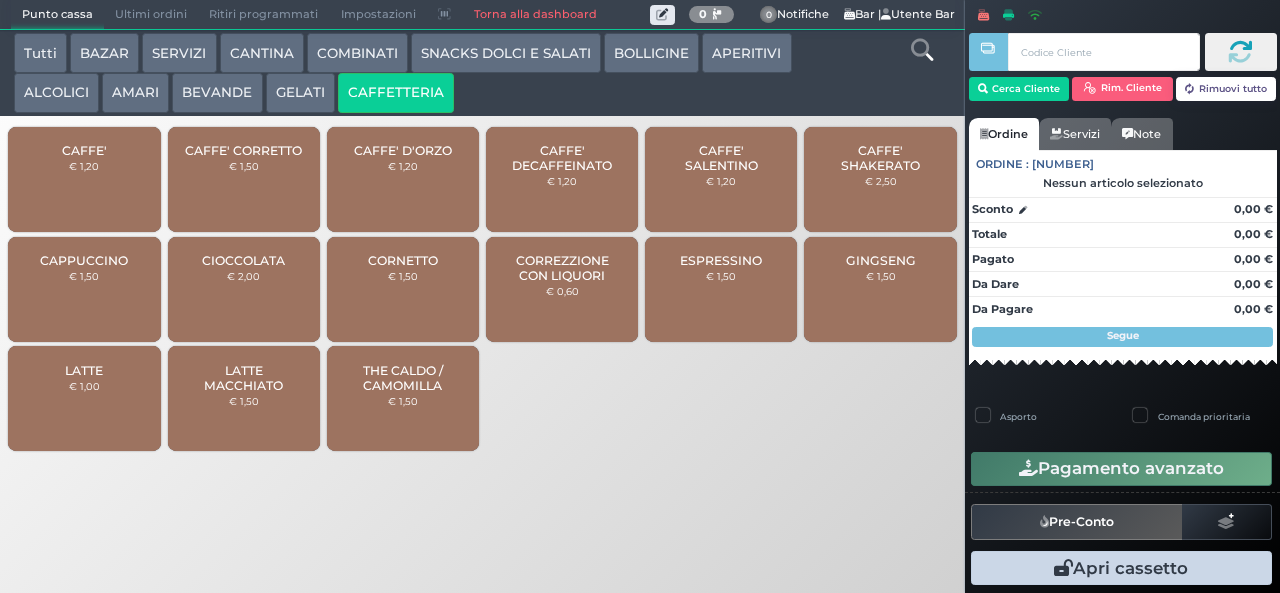 click on "CAFFE'
€ 1,20" at bounding box center (84, 179) 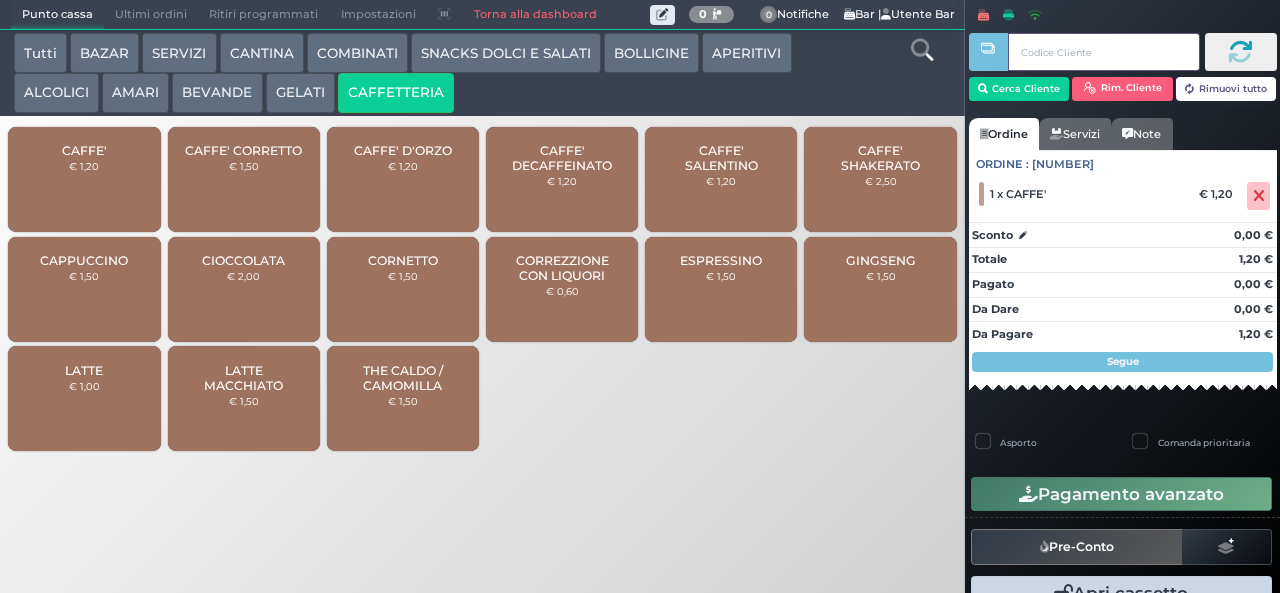 type 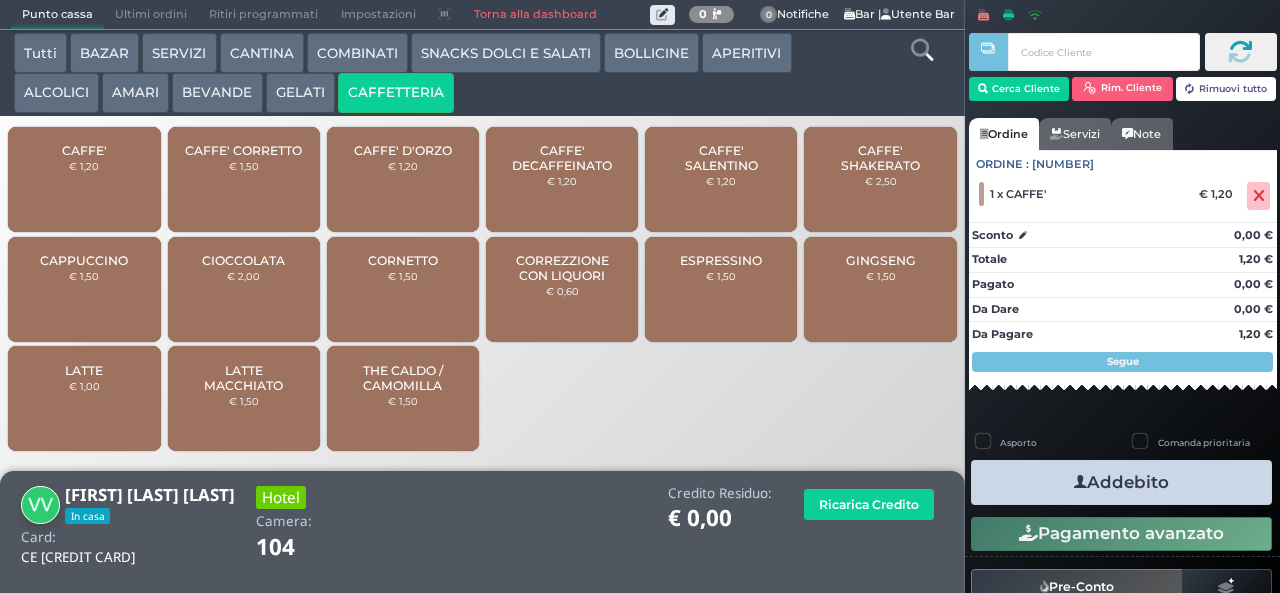 click on "Addebito" at bounding box center [1121, 482] 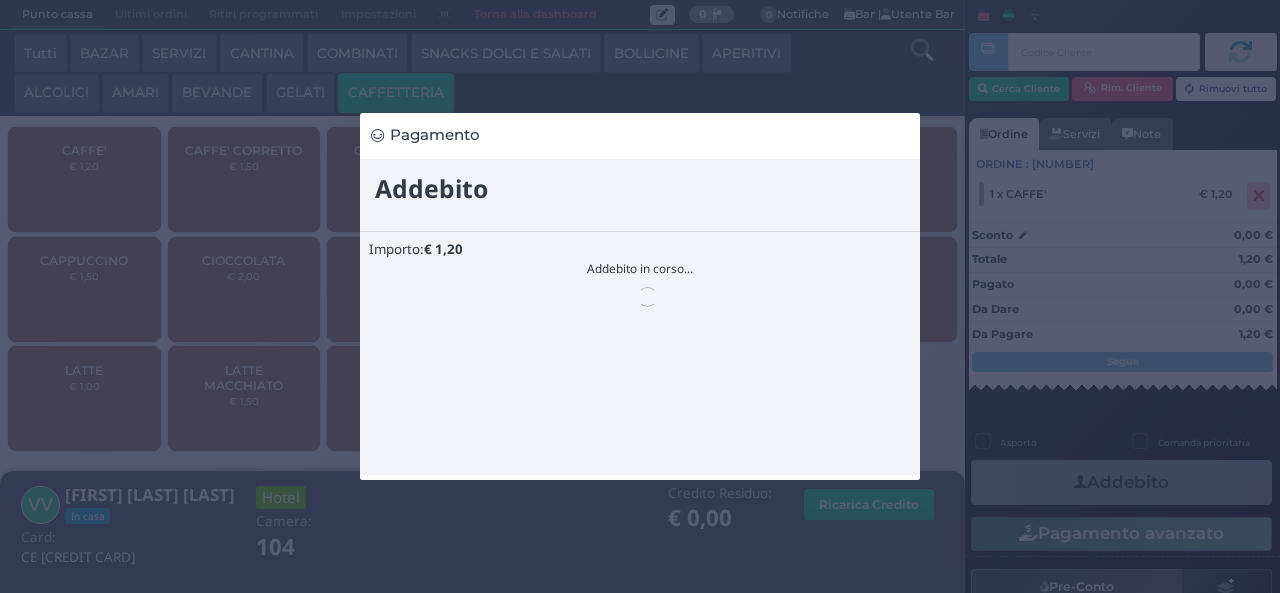 scroll, scrollTop: 0, scrollLeft: 0, axis: both 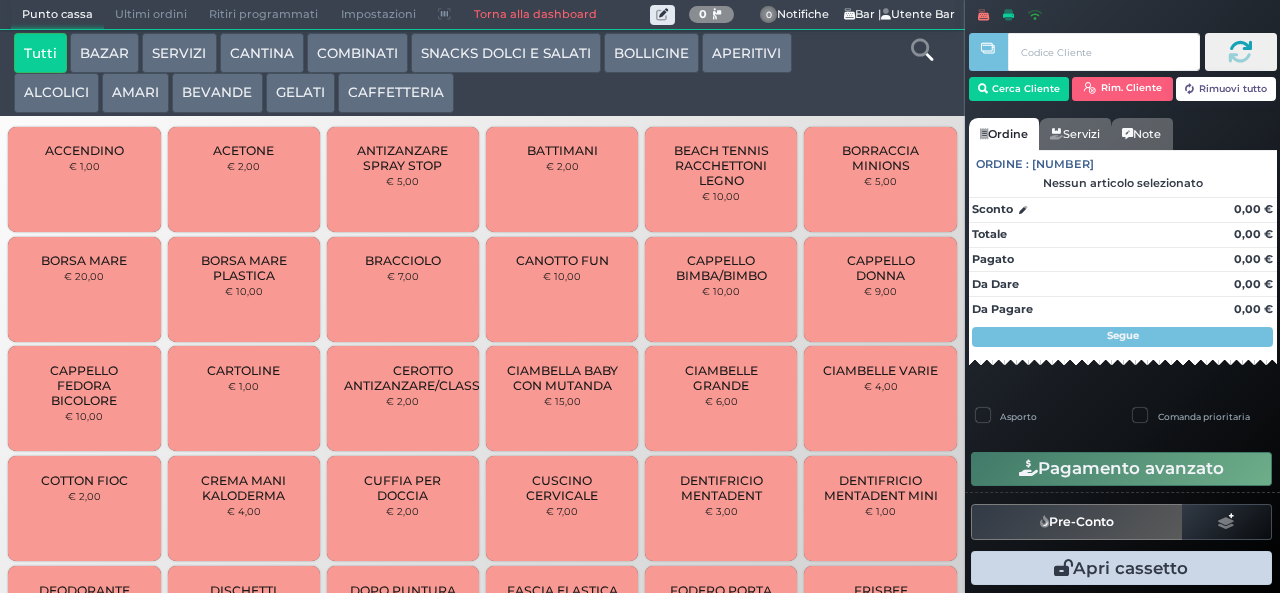 click on "CAFFETTERIA" at bounding box center (396, 93) 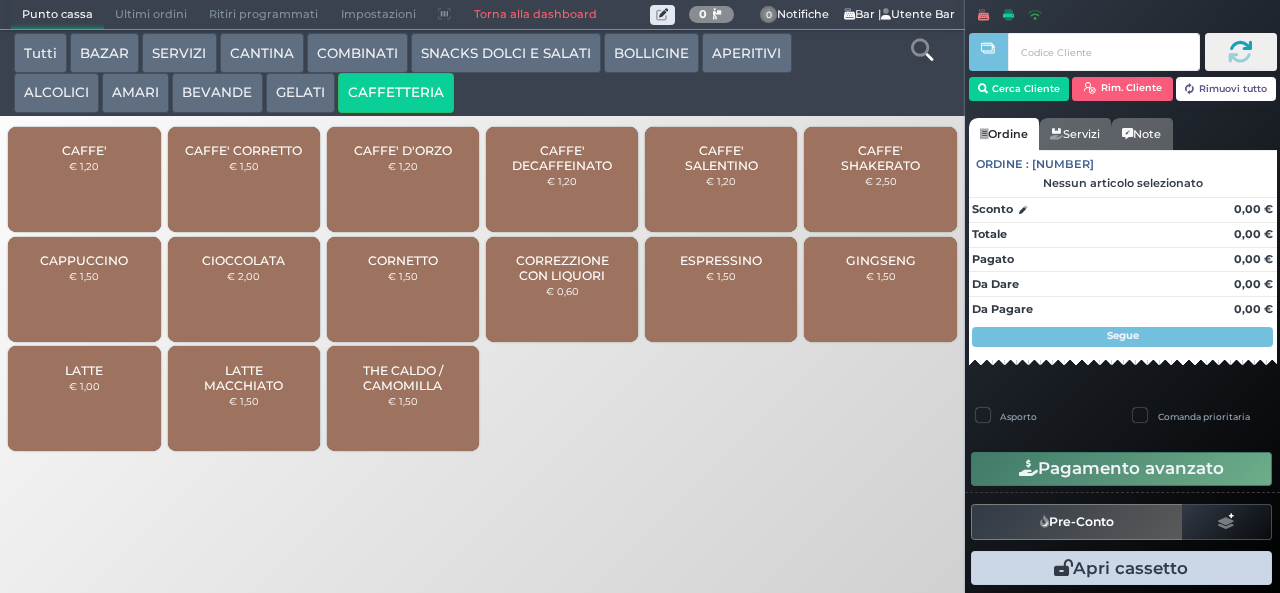 click on "CAFFE'" at bounding box center [84, 150] 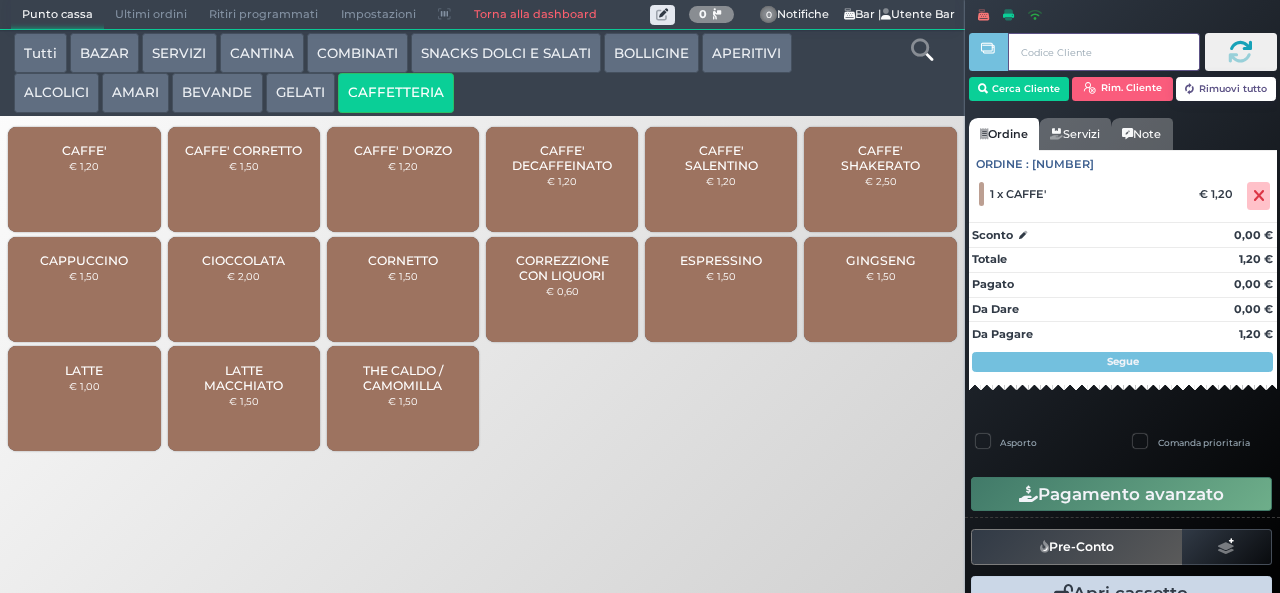 type 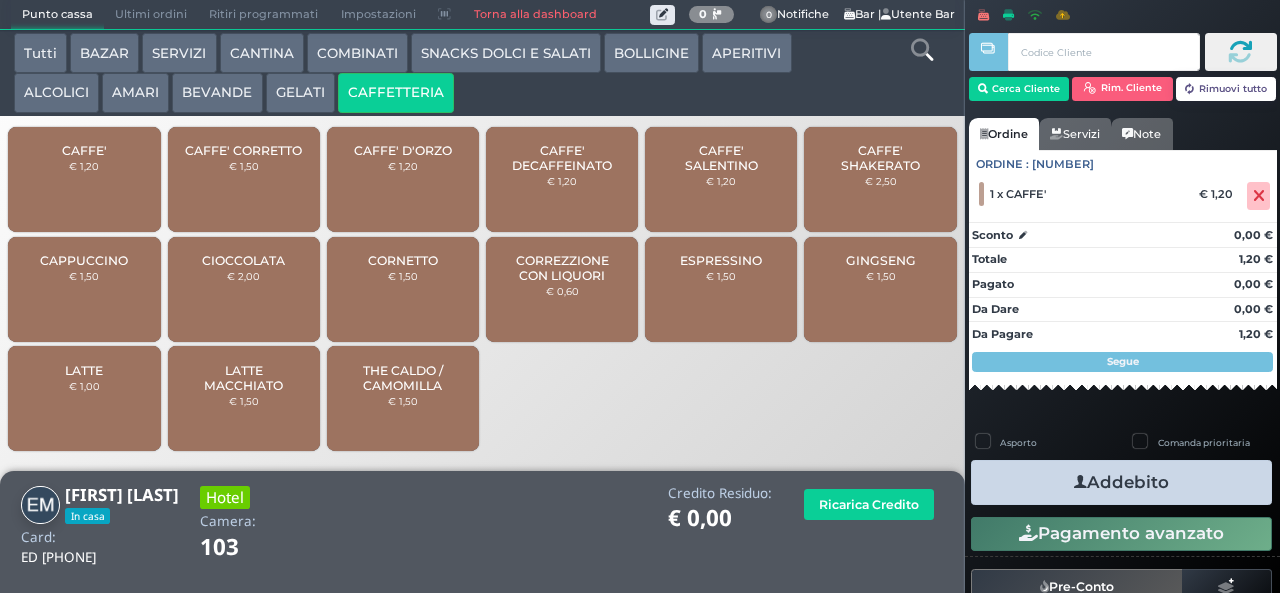 click on "Addebito" at bounding box center [1121, 482] 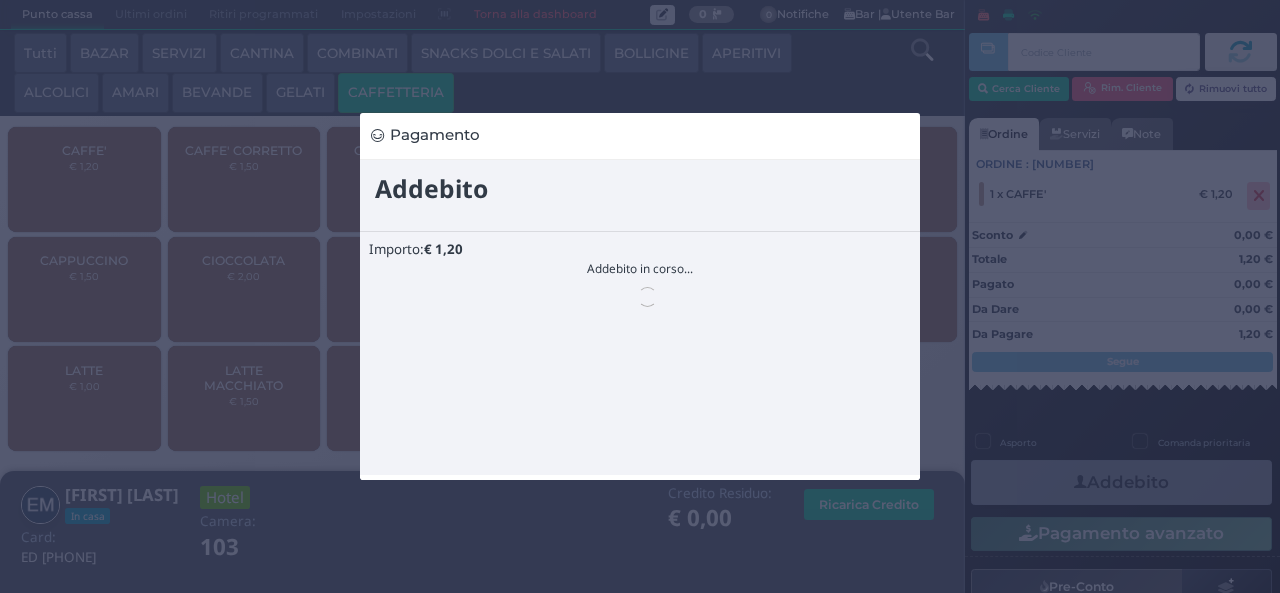 scroll, scrollTop: 0, scrollLeft: 0, axis: both 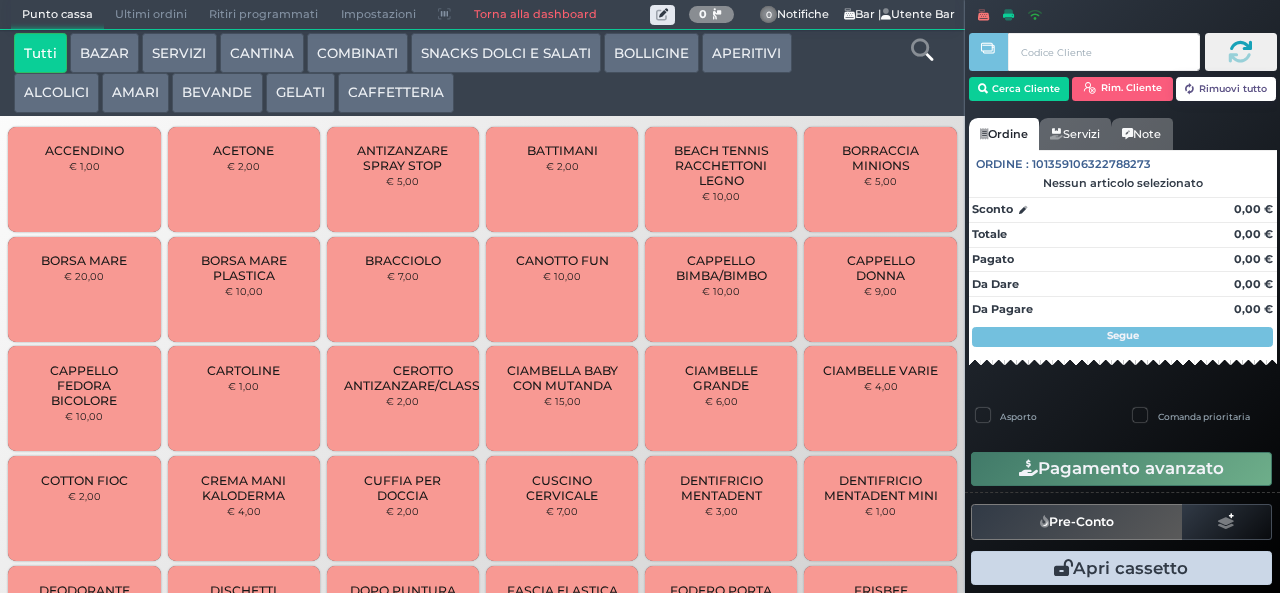 click on "CAFFETTERIA" at bounding box center [396, 93] 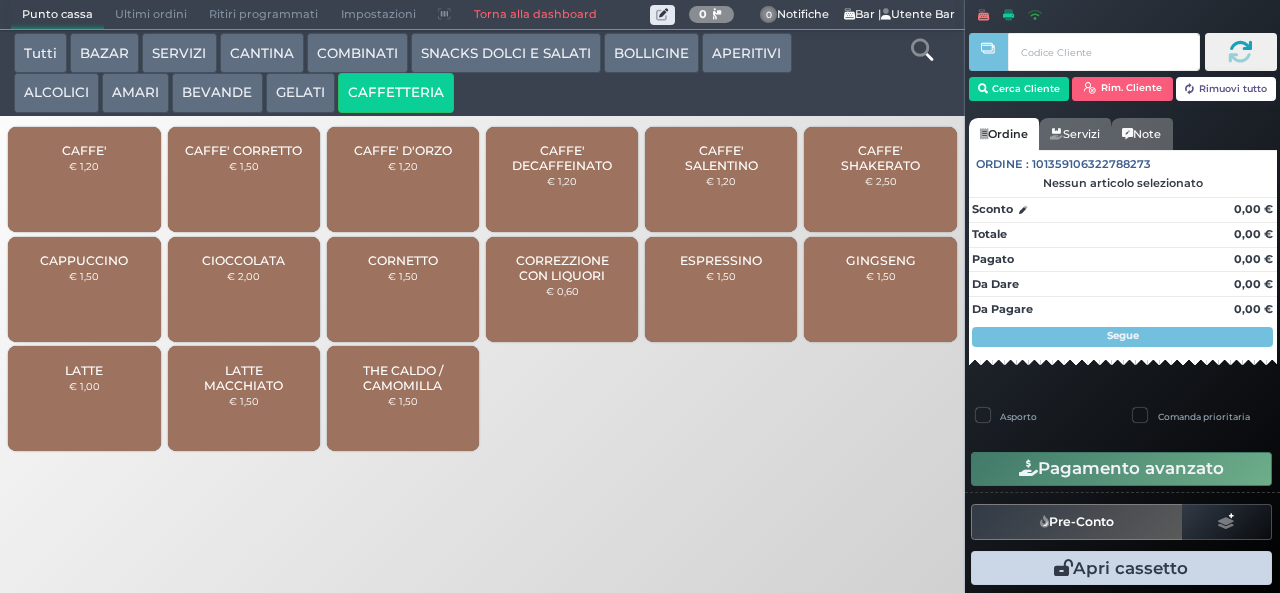 click on "CAFFE'" at bounding box center [84, 150] 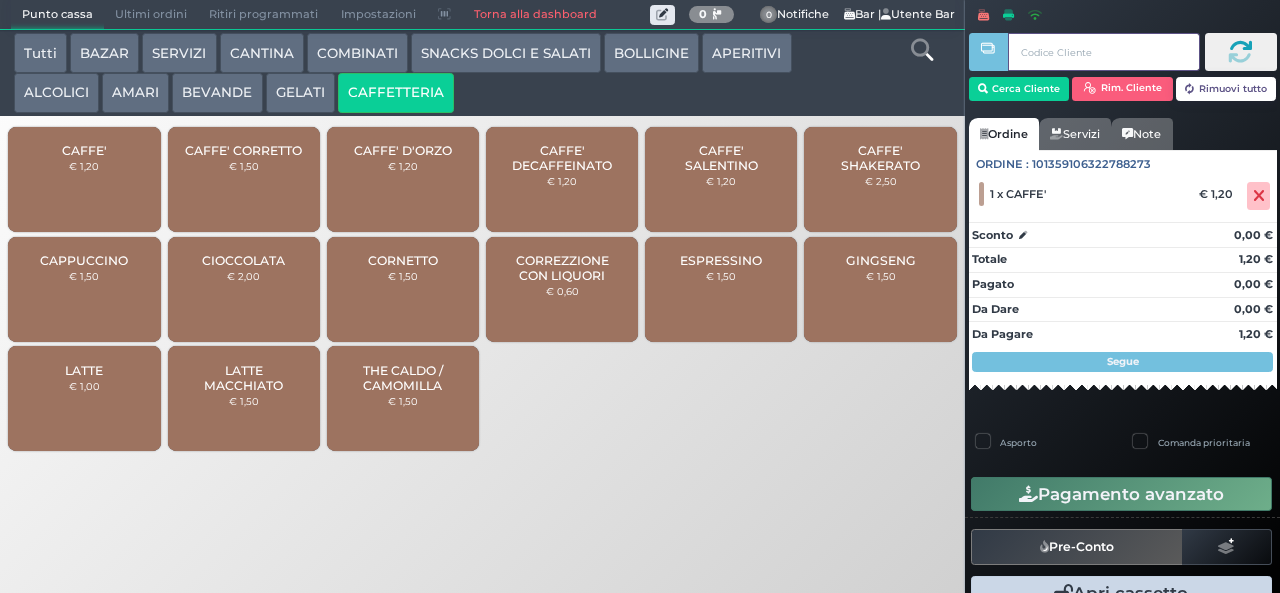 type 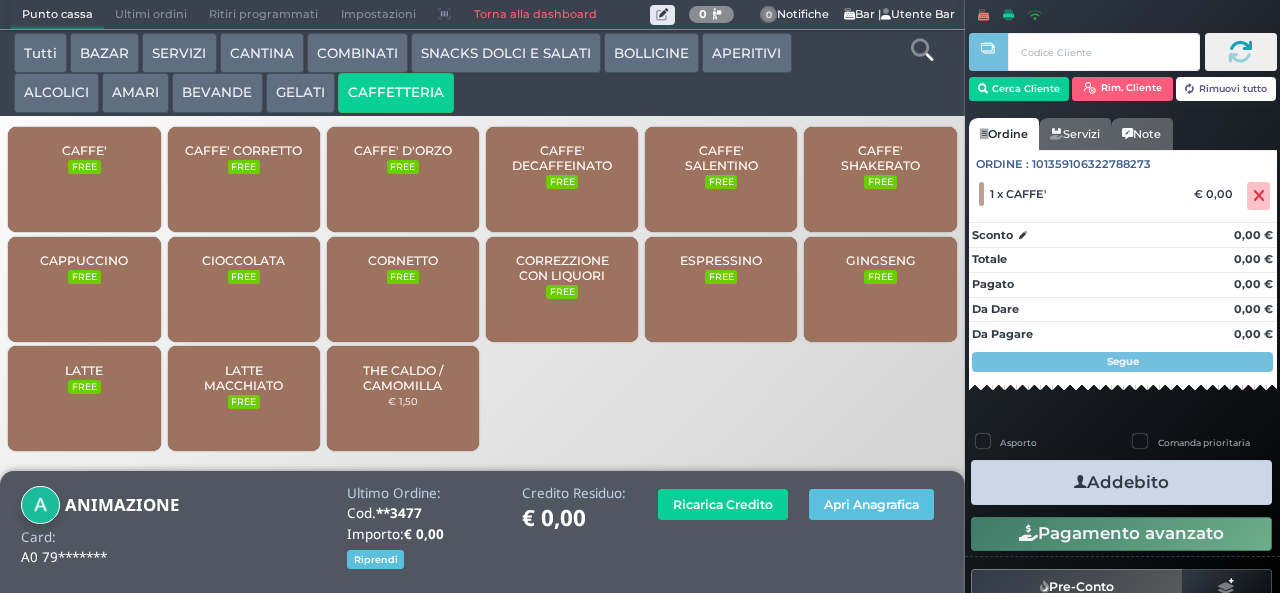 click at bounding box center [1080, 482] 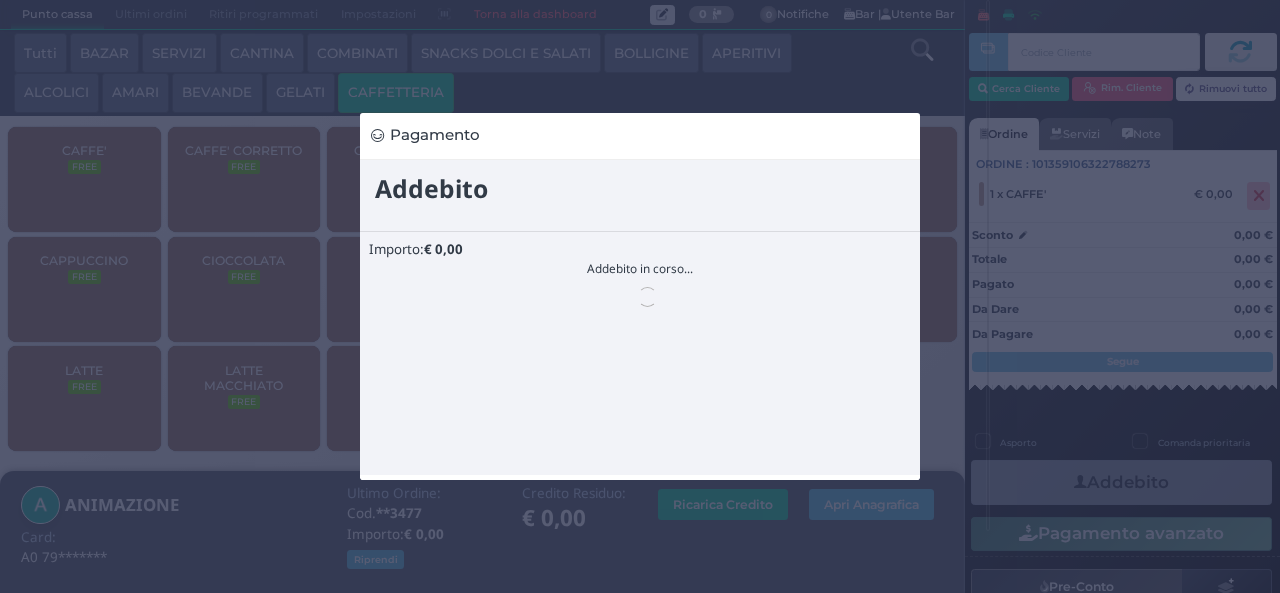 scroll, scrollTop: 0, scrollLeft: 0, axis: both 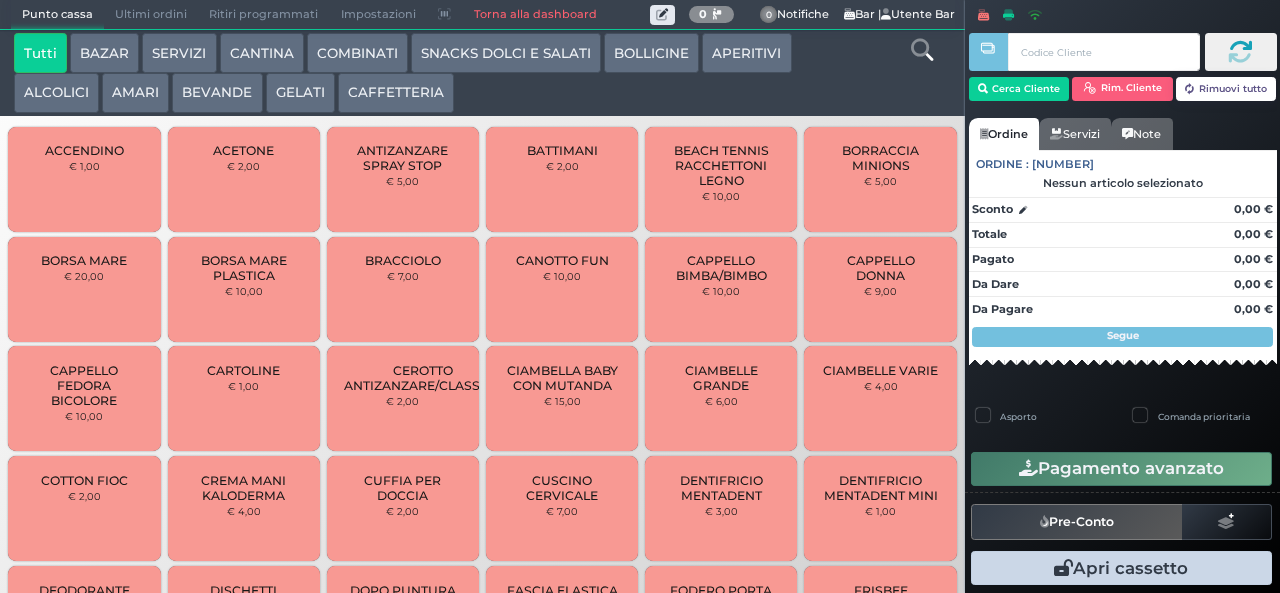 click on "CAFFETTERIA" at bounding box center [396, 93] 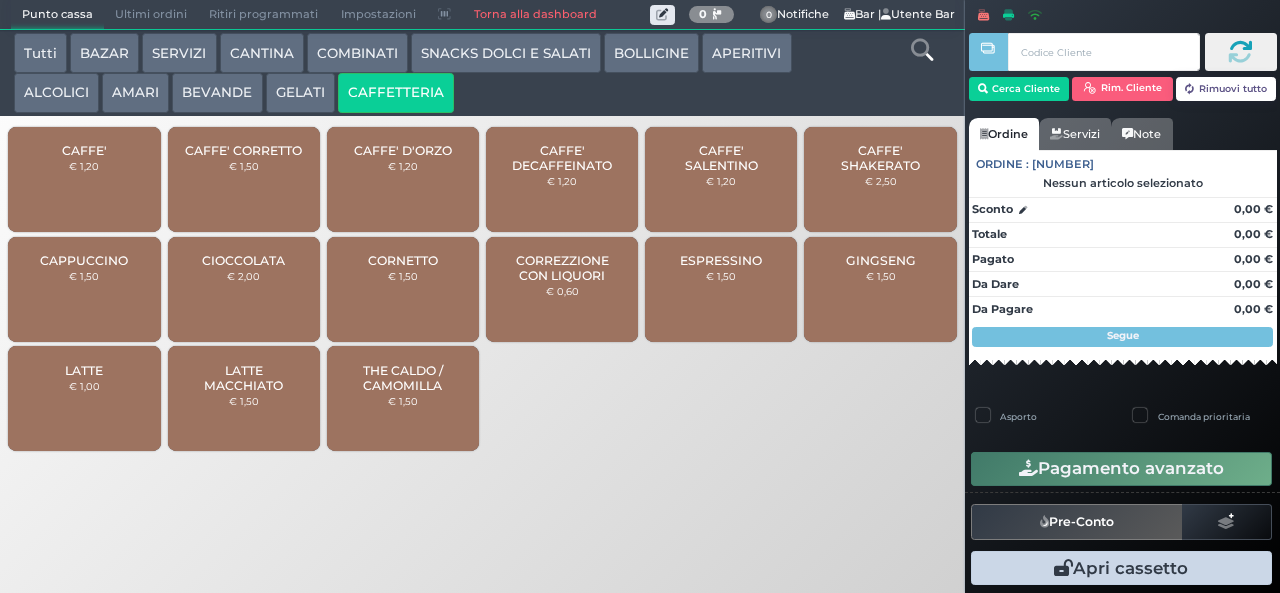 click on "CAFFE'
€ 1,20" at bounding box center [84, 179] 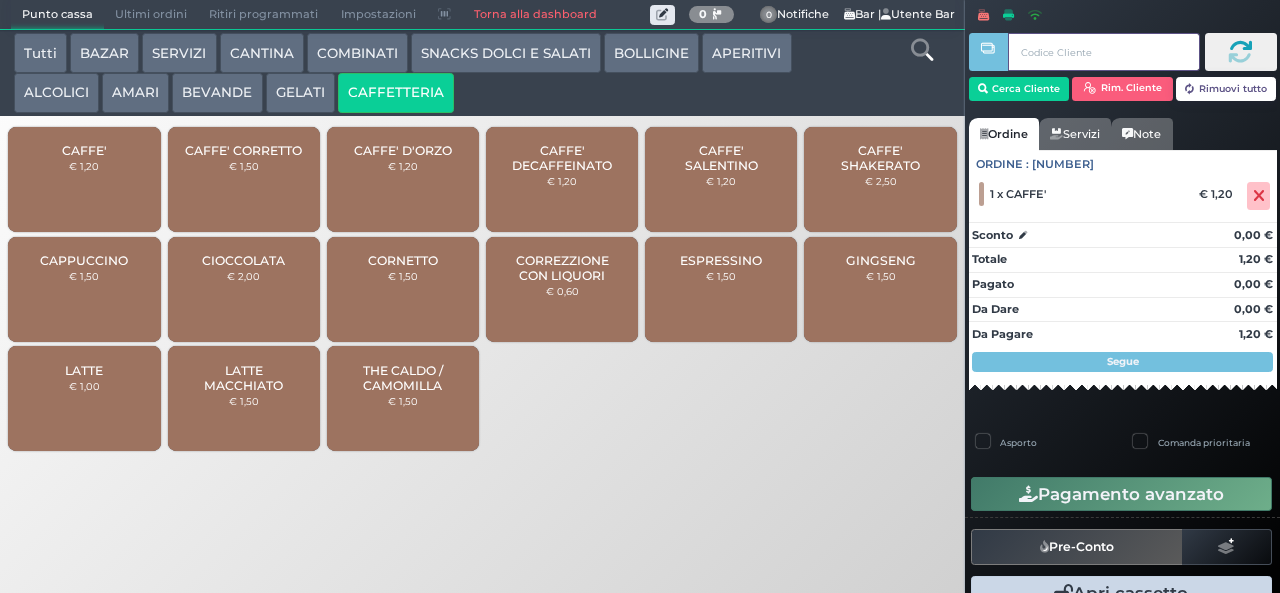 type 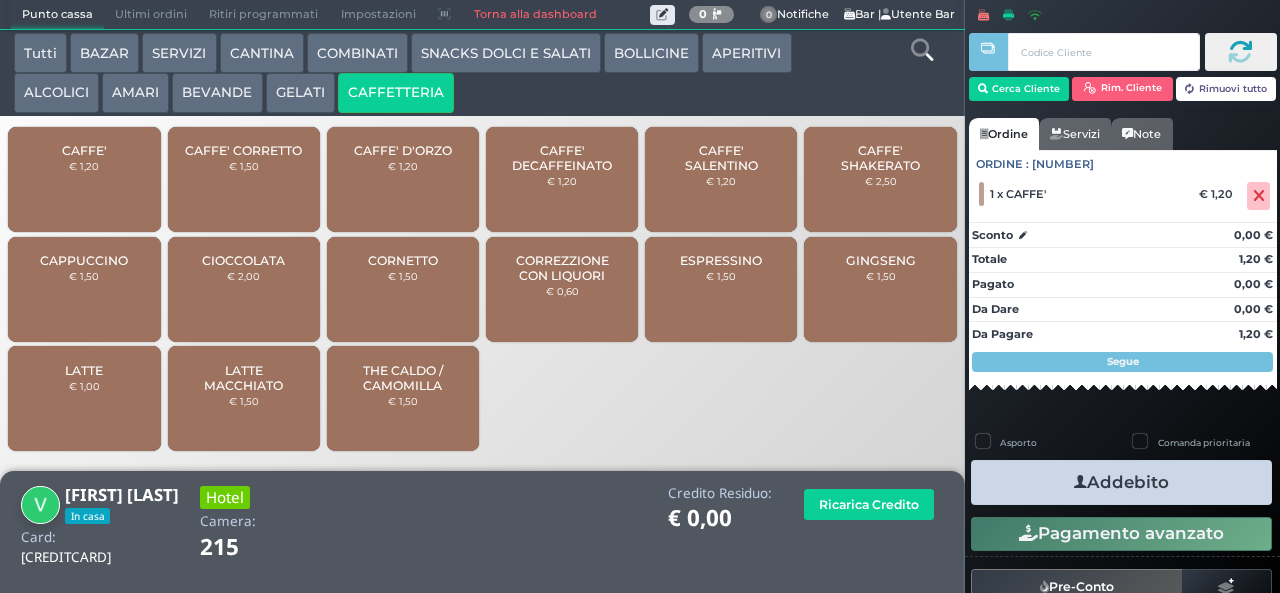 click on "Addebito" at bounding box center [1121, 482] 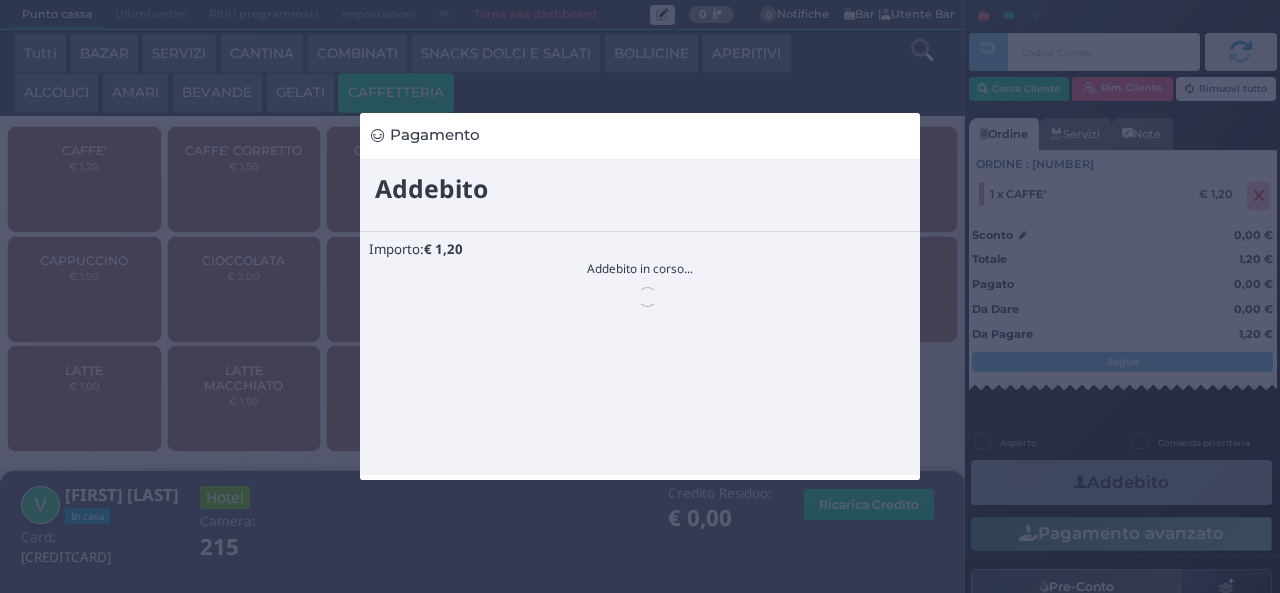 scroll, scrollTop: 0, scrollLeft: 0, axis: both 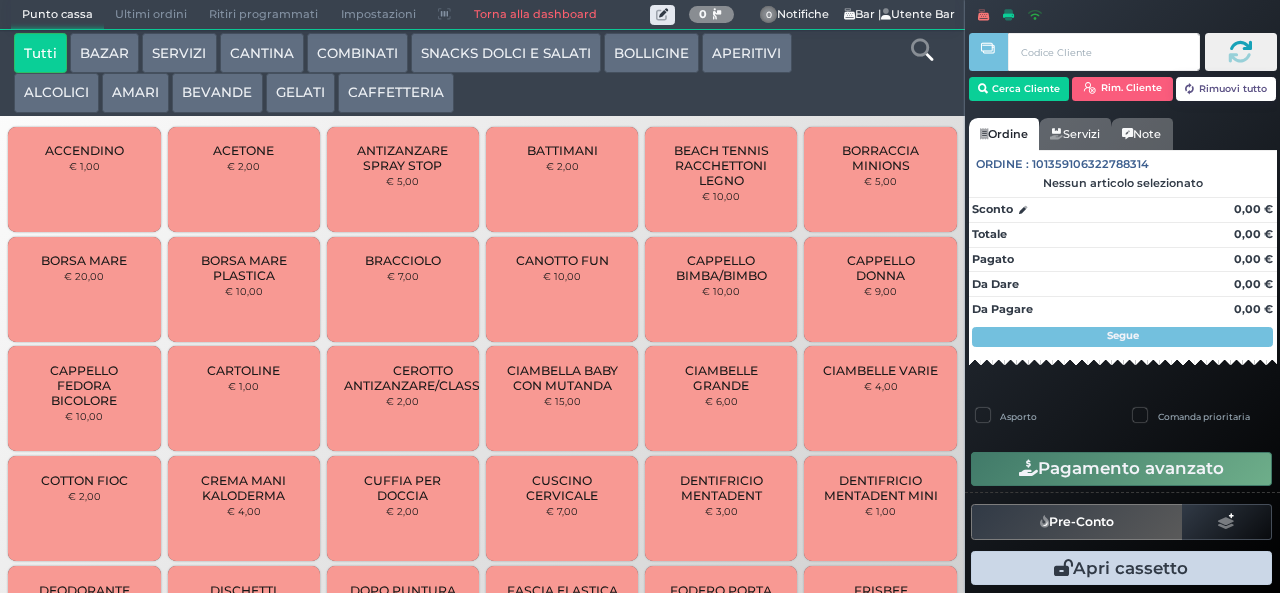 click on "CAFFETTERIA" at bounding box center [396, 93] 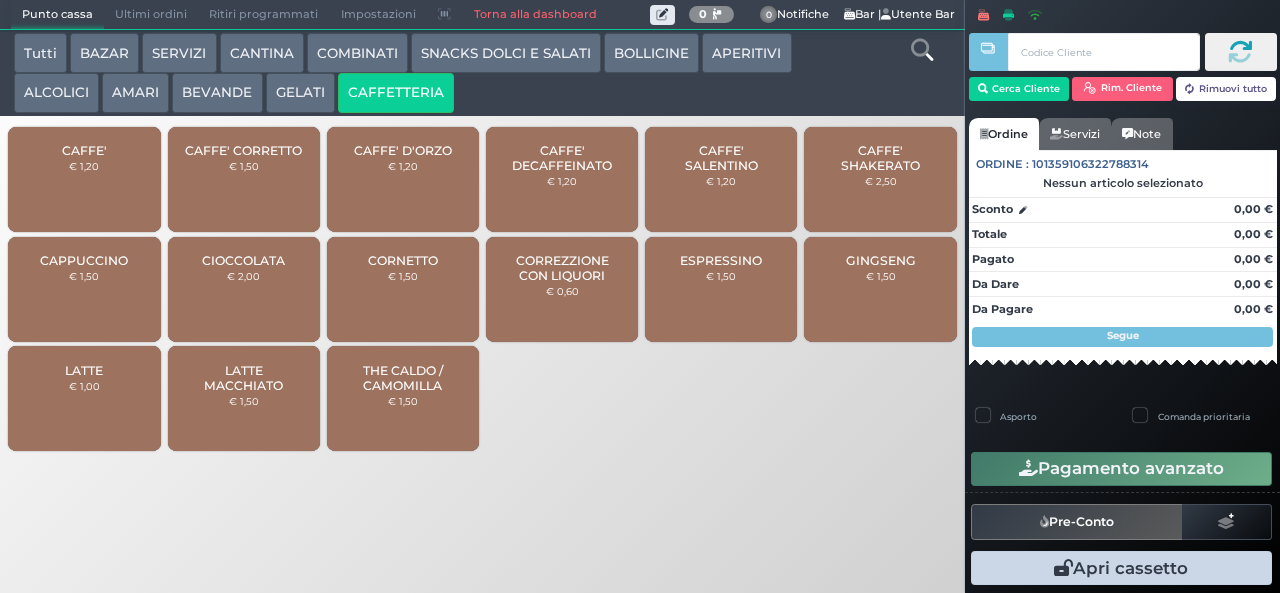 click on "CAFFE'" at bounding box center [84, 150] 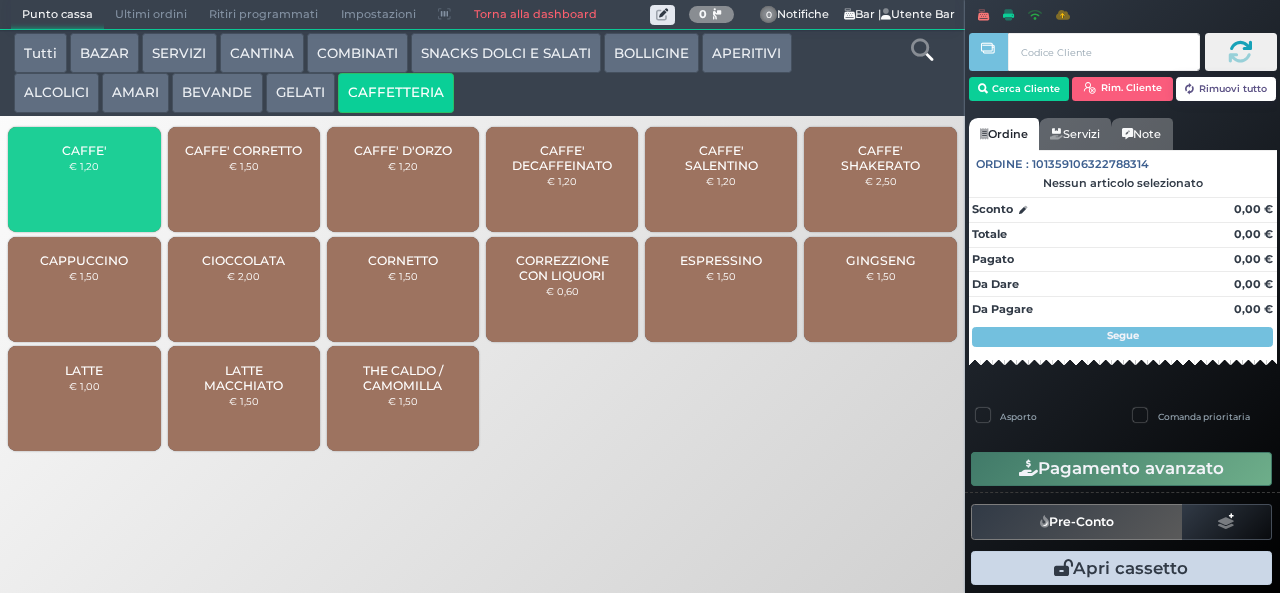 click on "CAFFE'" at bounding box center [84, 150] 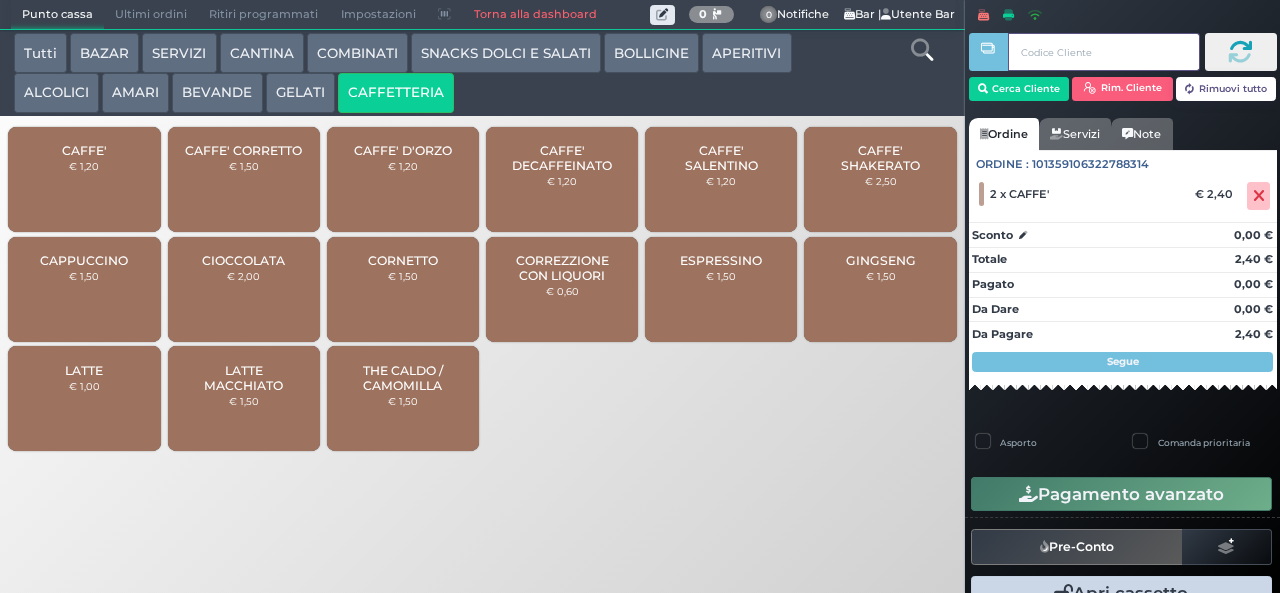 type 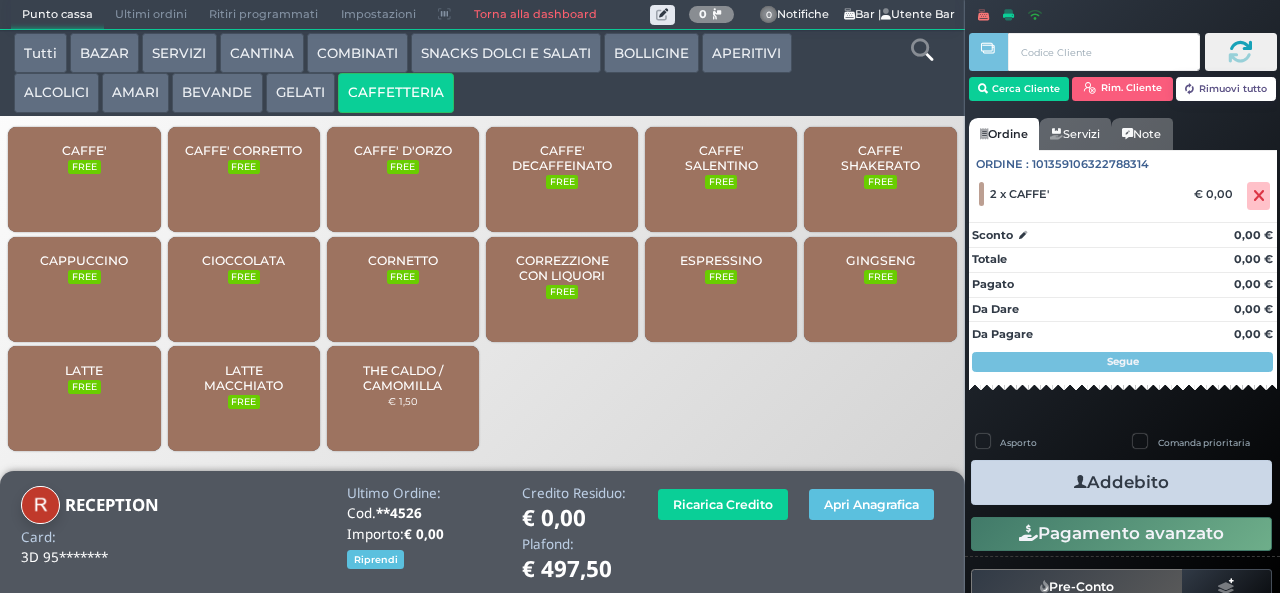 click at bounding box center [1080, 482] 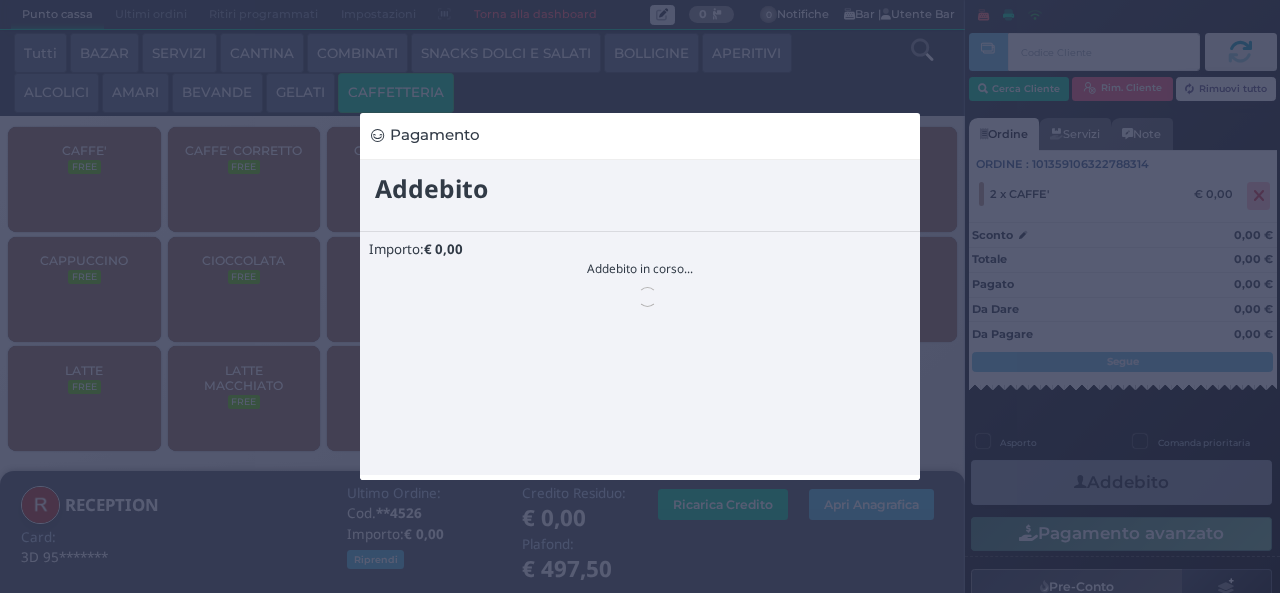 scroll, scrollTop: 0, scrollLeft: 0, axis: both 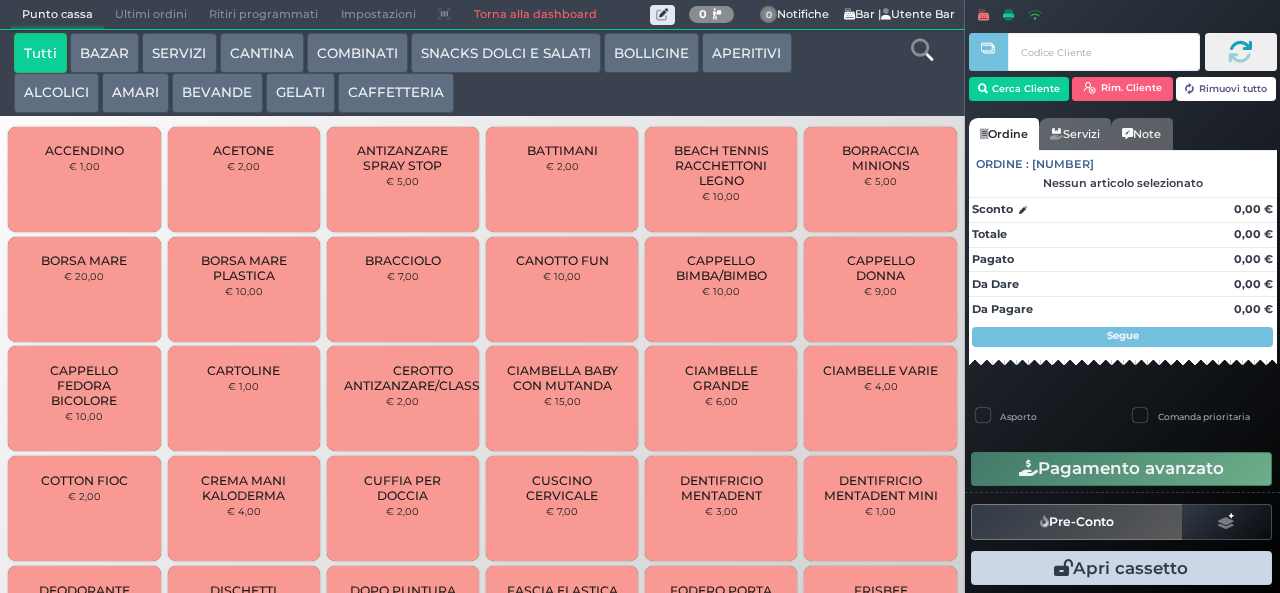 click on "CAFFETTERIA" at bounding box center [396, 93] 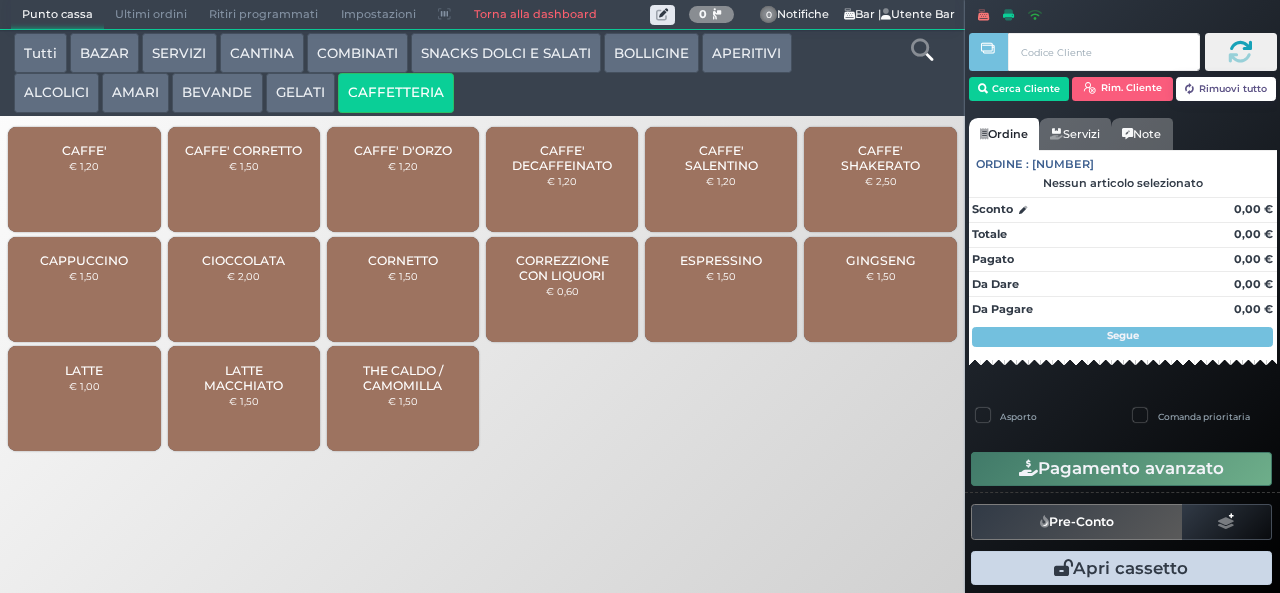 click on "CAPPUCCINO
€ 1,50" at bounding box center (84, 289) 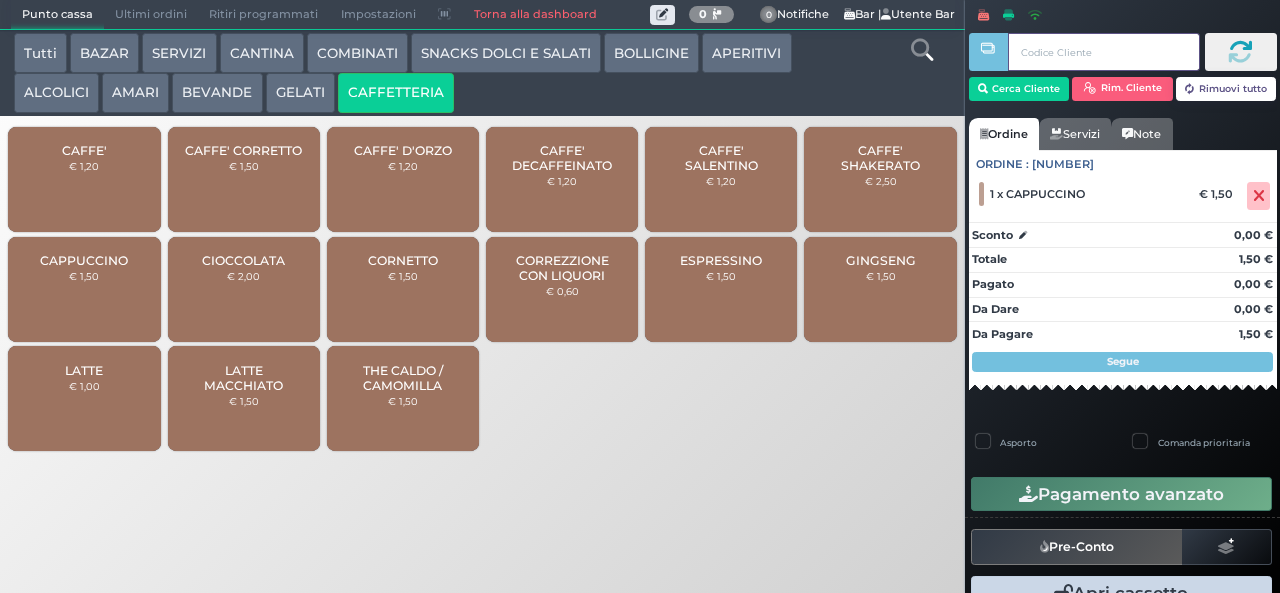 type 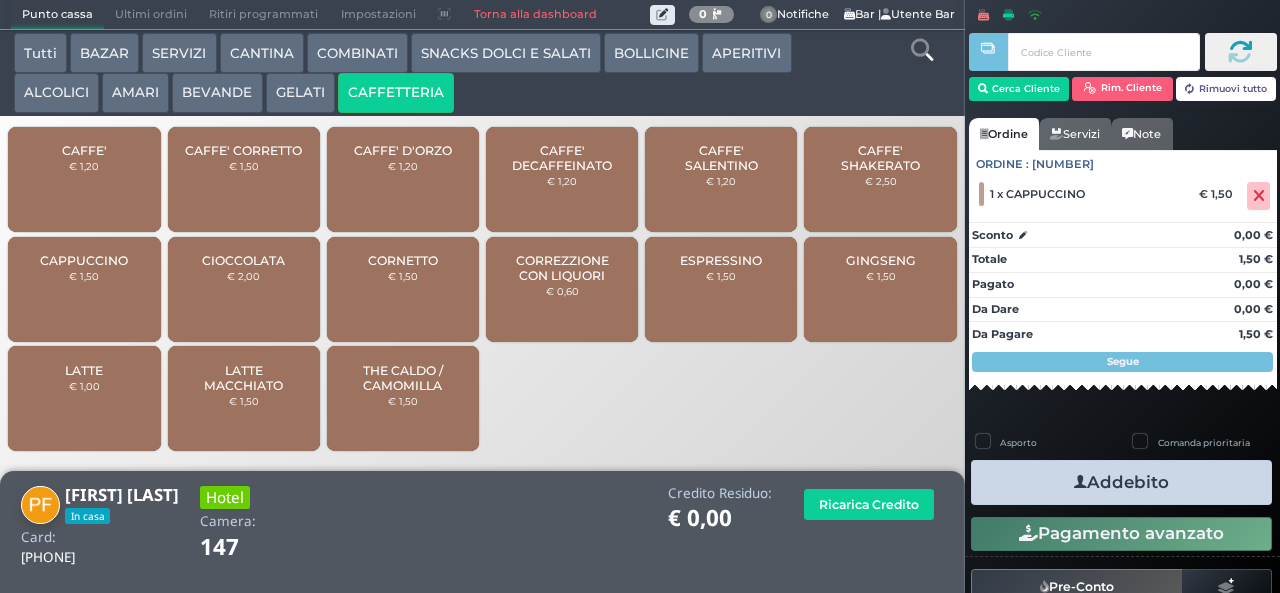 click at bounding box center [1080, 482] 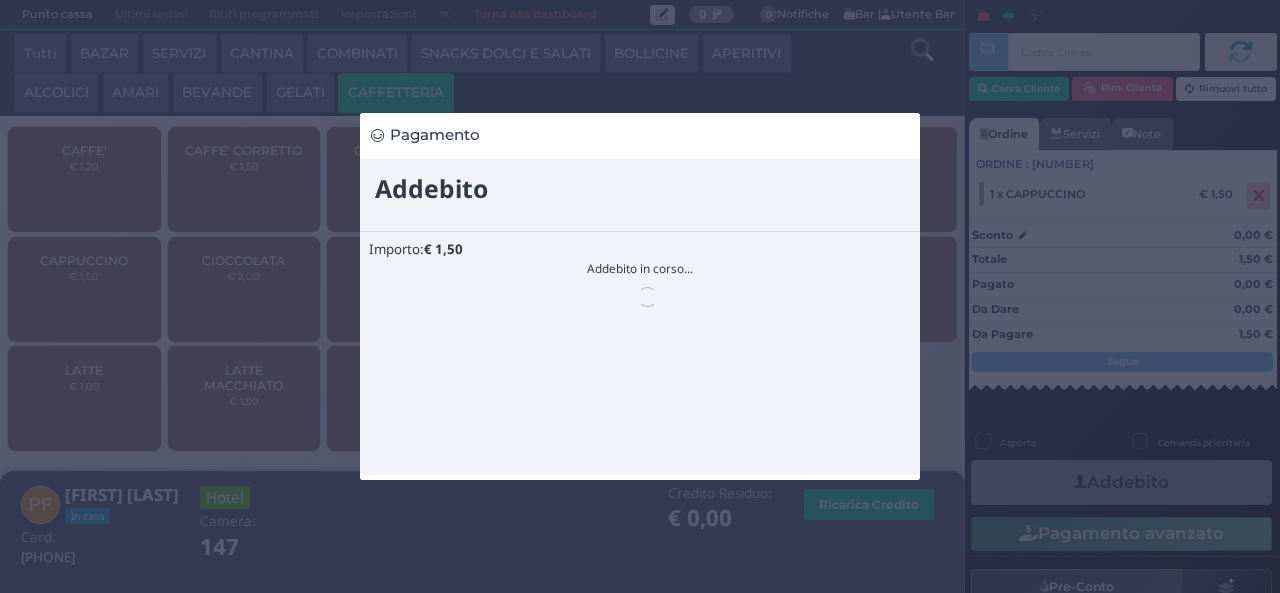 scroll, scrollTop: 0, scrollLeft: 0, axis: both 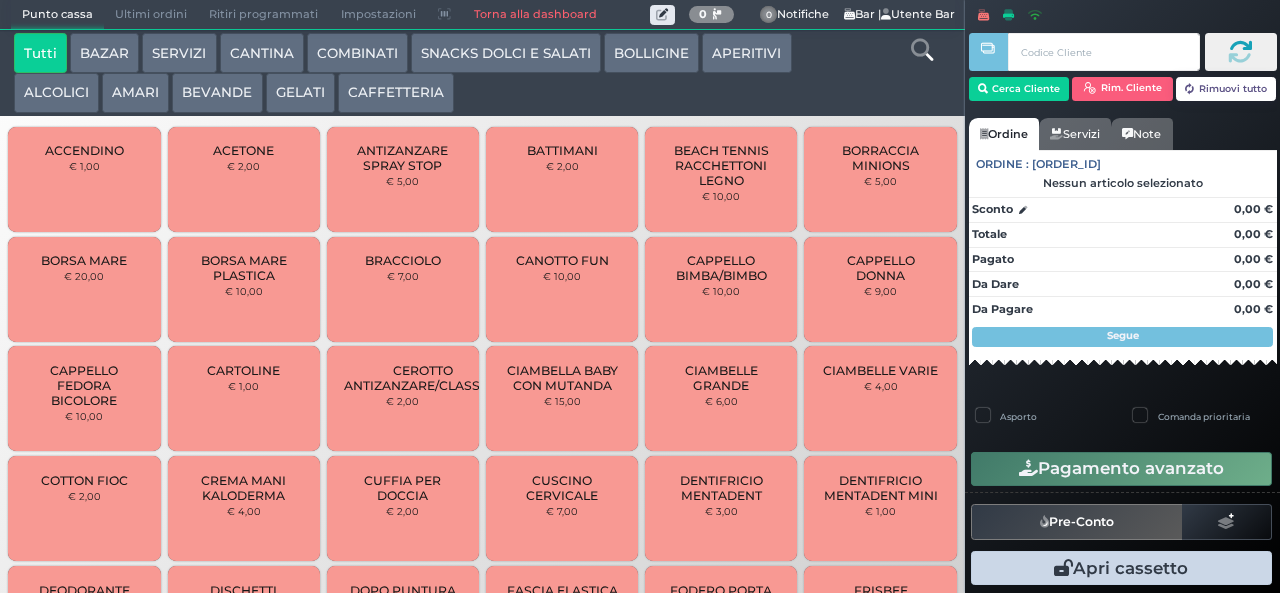 click on "BEVANDE" at bounding box center [217, 93] 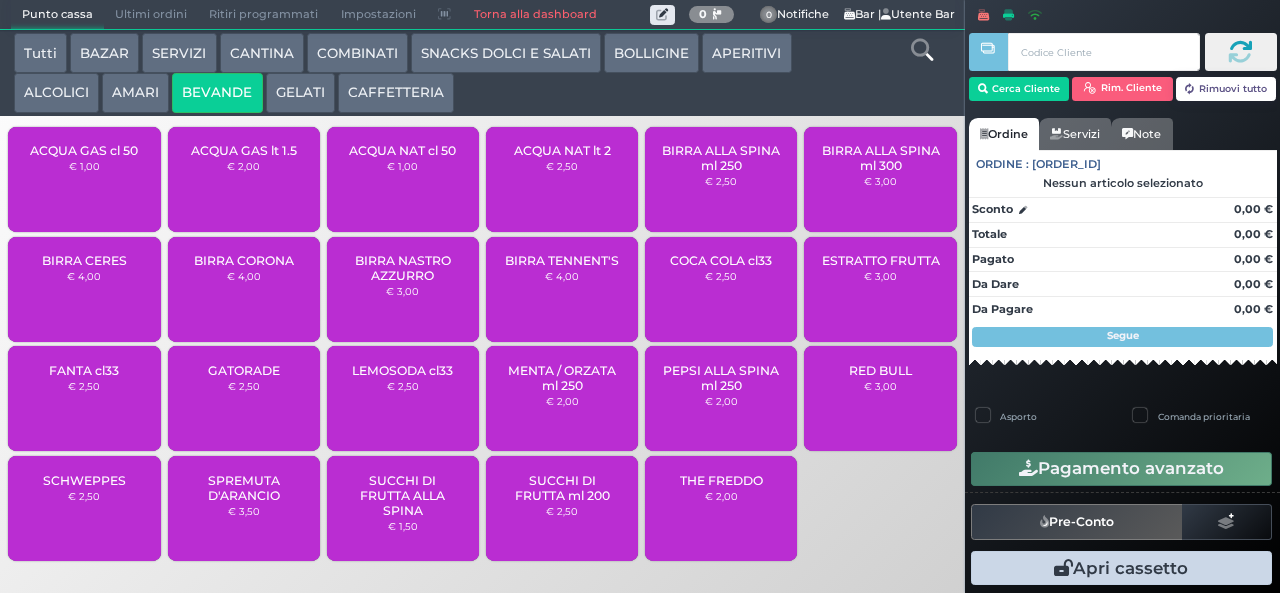 click on "ACQUA NAT lt 2" at bounding box center [562, 150] 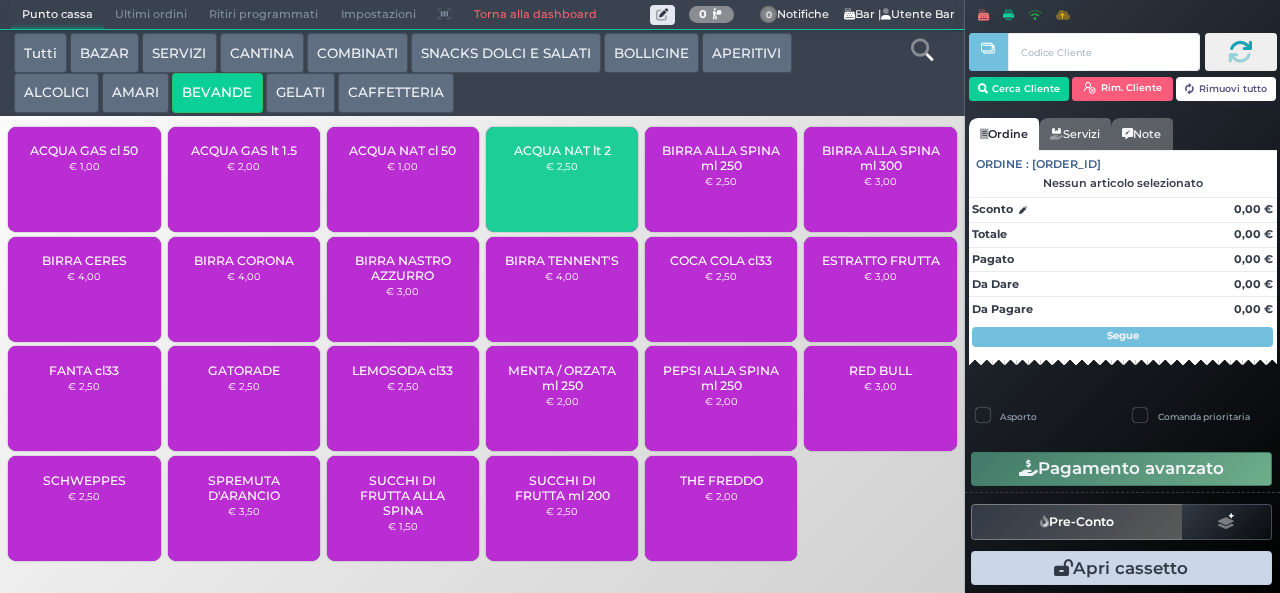 click on "ACQUA NAT lt 2" at bounding box center [562, 150] 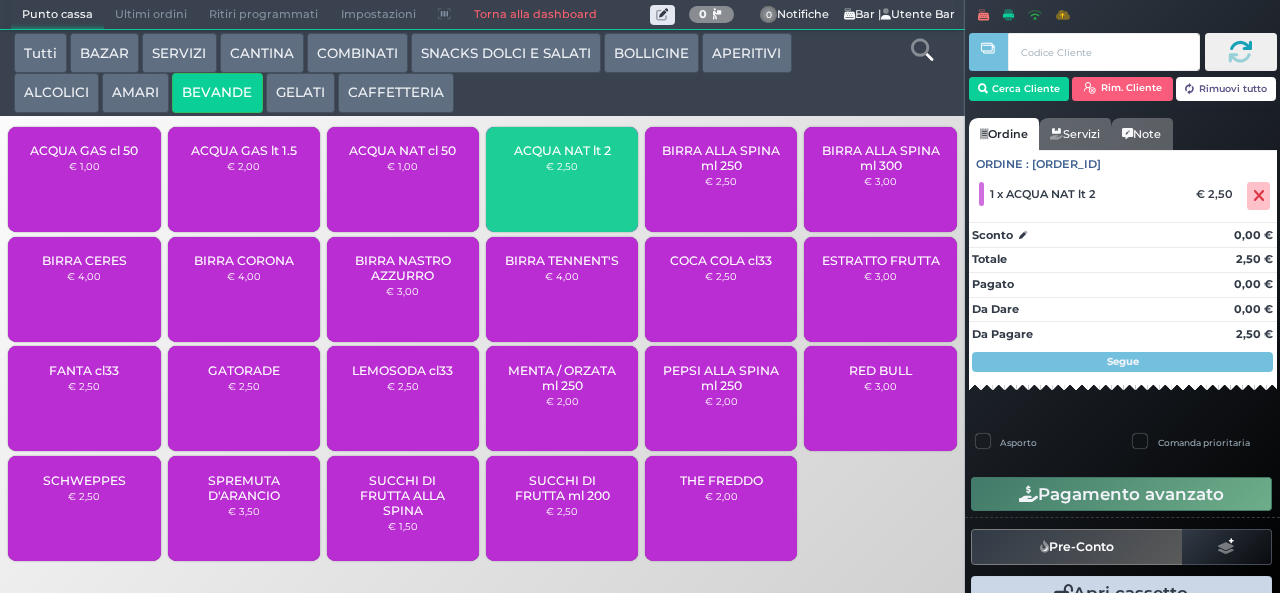 click on "ACQUA NAT lt 2" at bounding box center [562, 150] 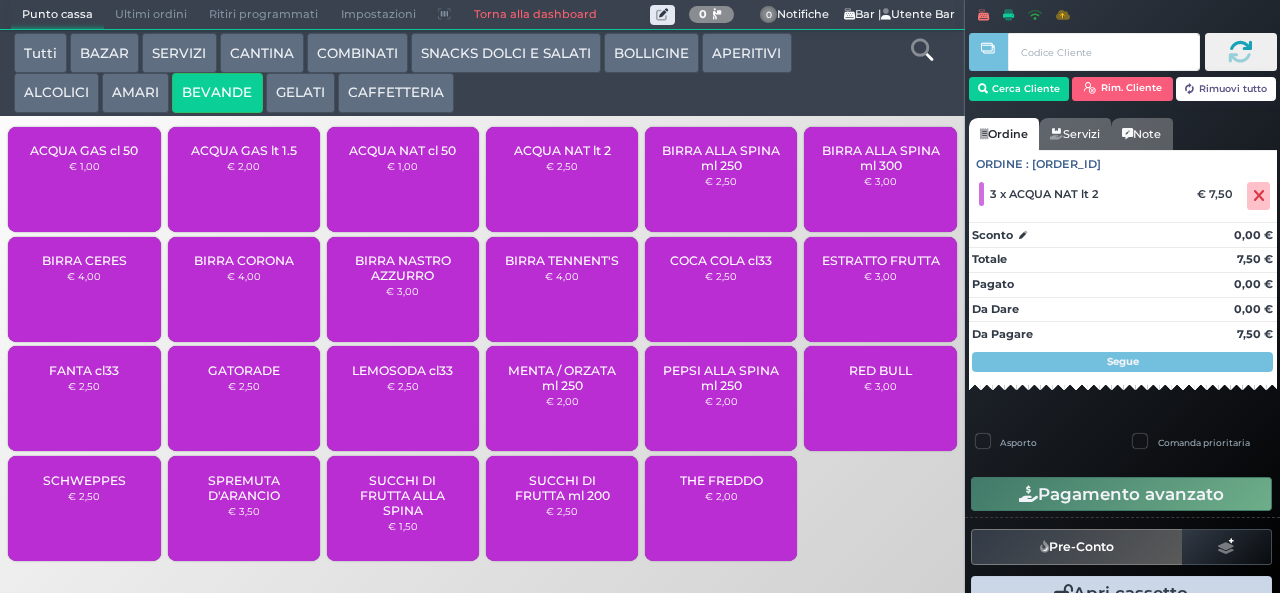 click on "ACQUA NAT lt 2" at bounding box center (562, 150) 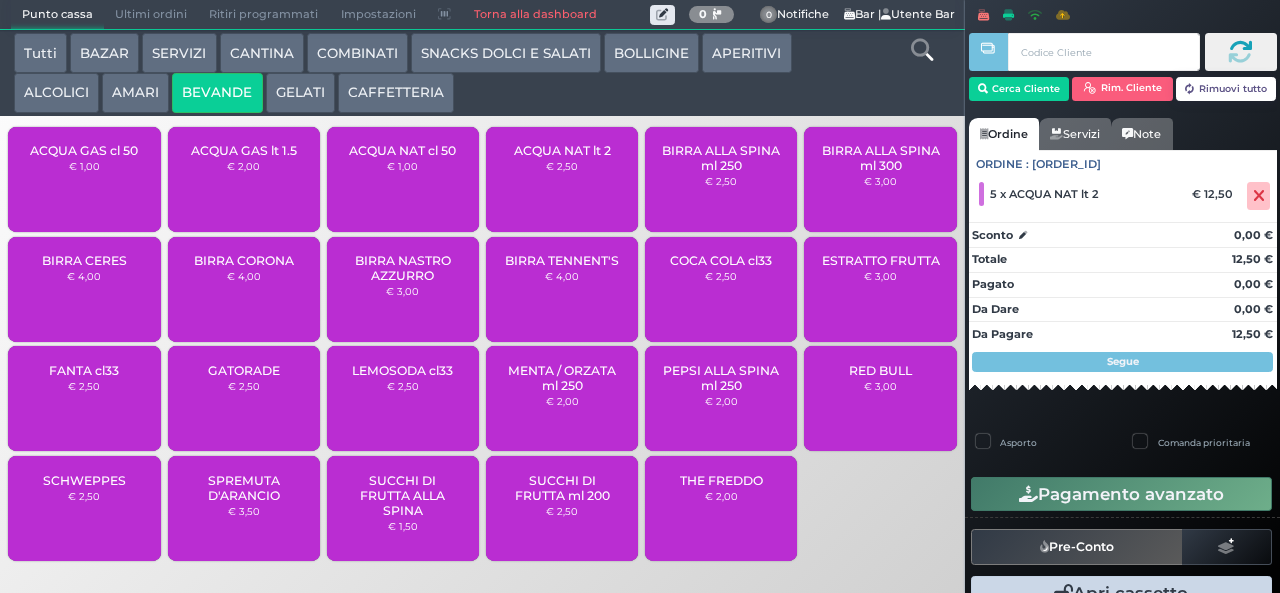 click on "ACQUA NAT lt 2" at bounding box center [562, 150] 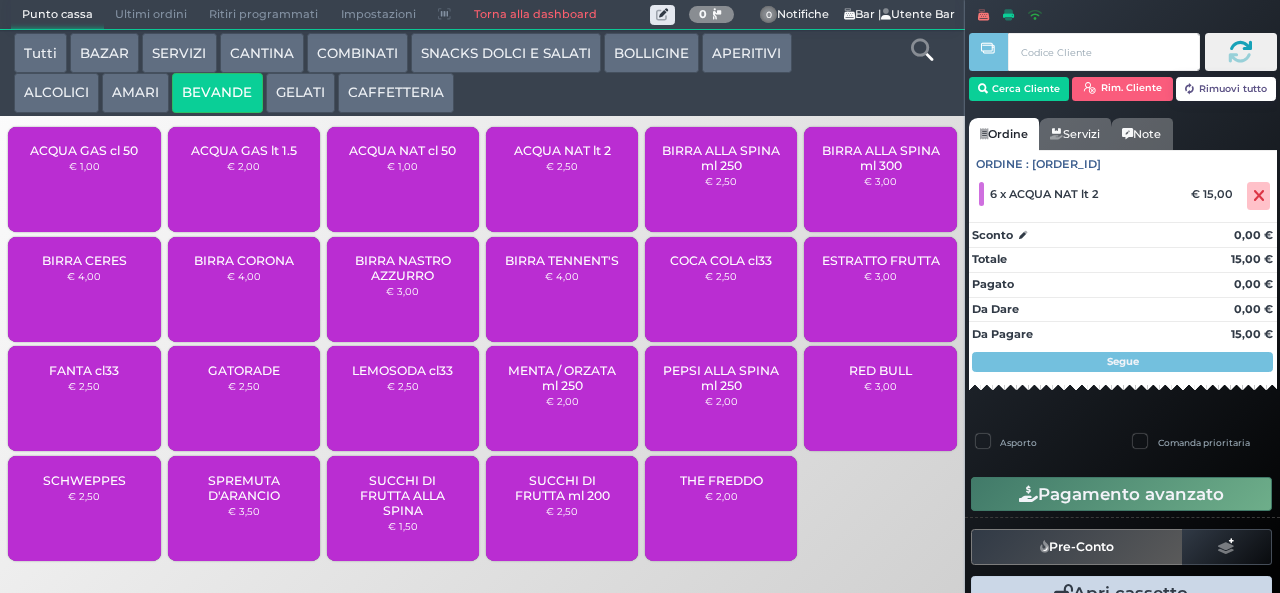 click on "ACQUA NAT cl 50" at bounding box center [402, 150] 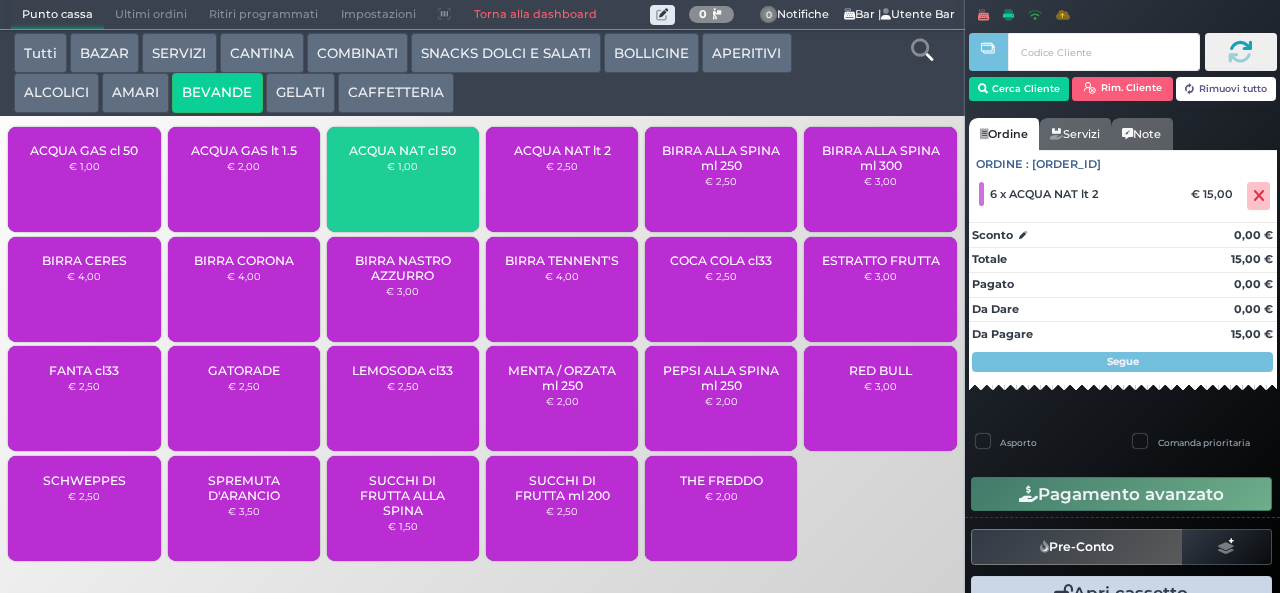 click on "ACQUA GAS cl 50
€ 1,00" at bounding box center (84, 179) 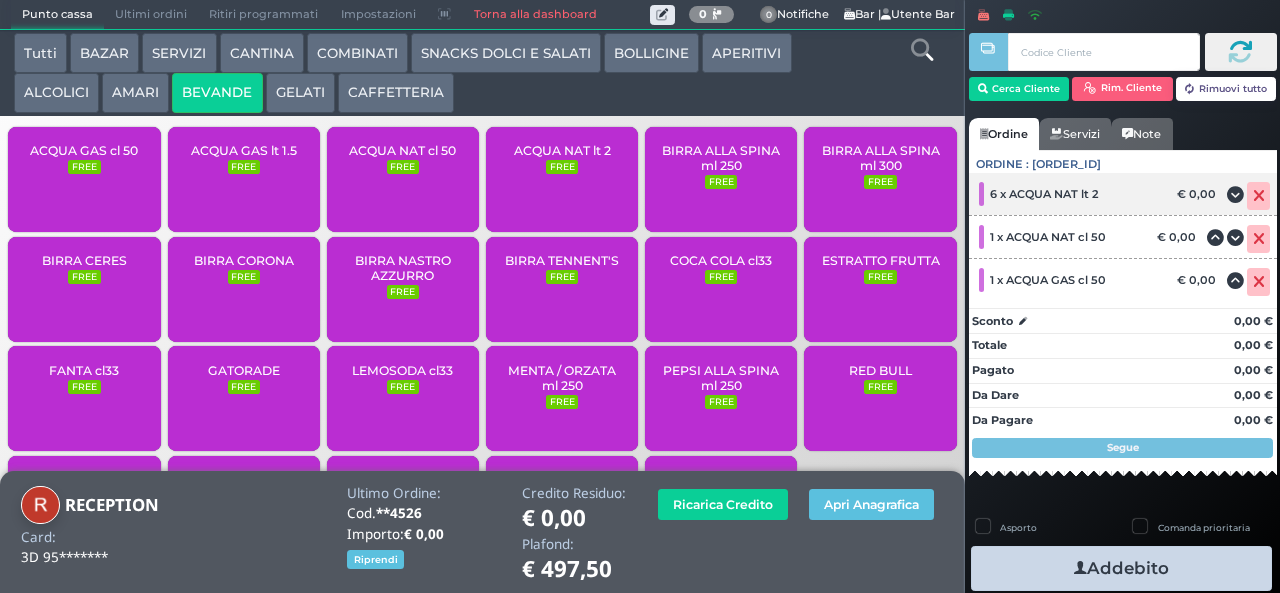 click at bounding box center [1259, 196] 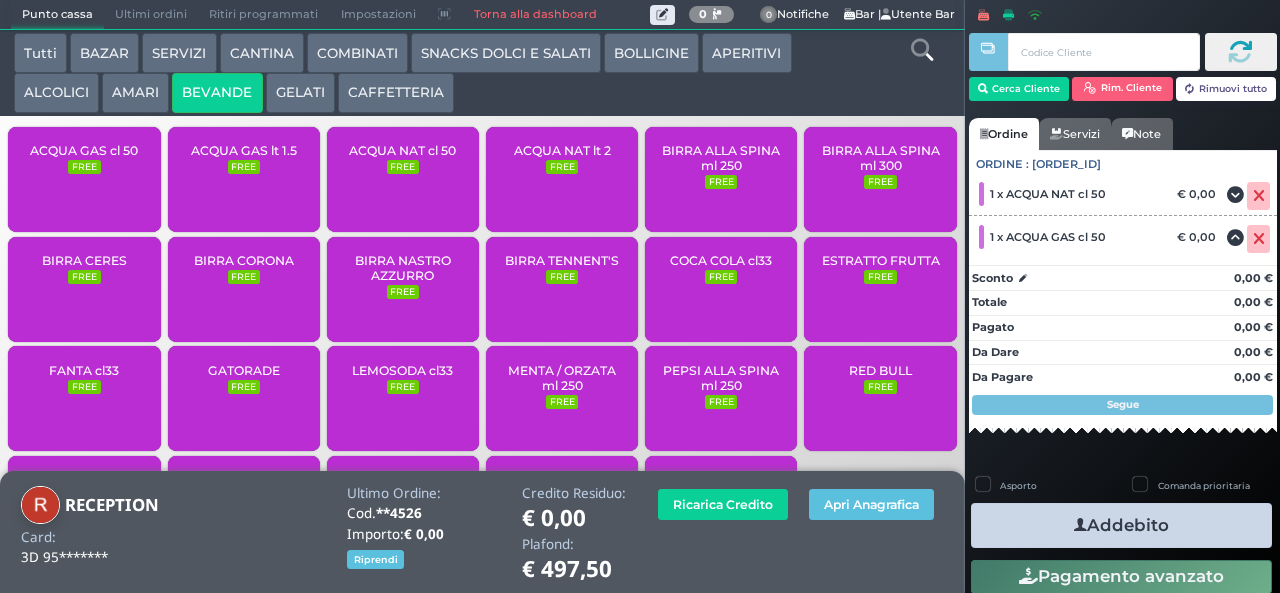 click on "Rimuovi tutto" at bounding box center (1226, 89) 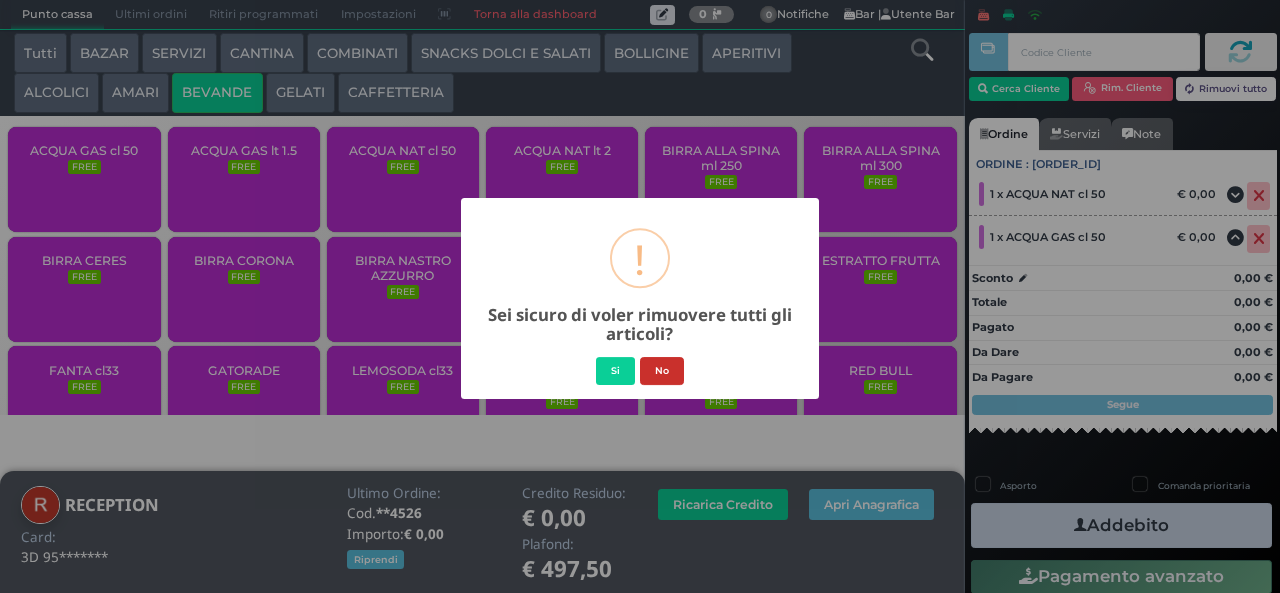 click on "No" at bounding box center (662, 371) 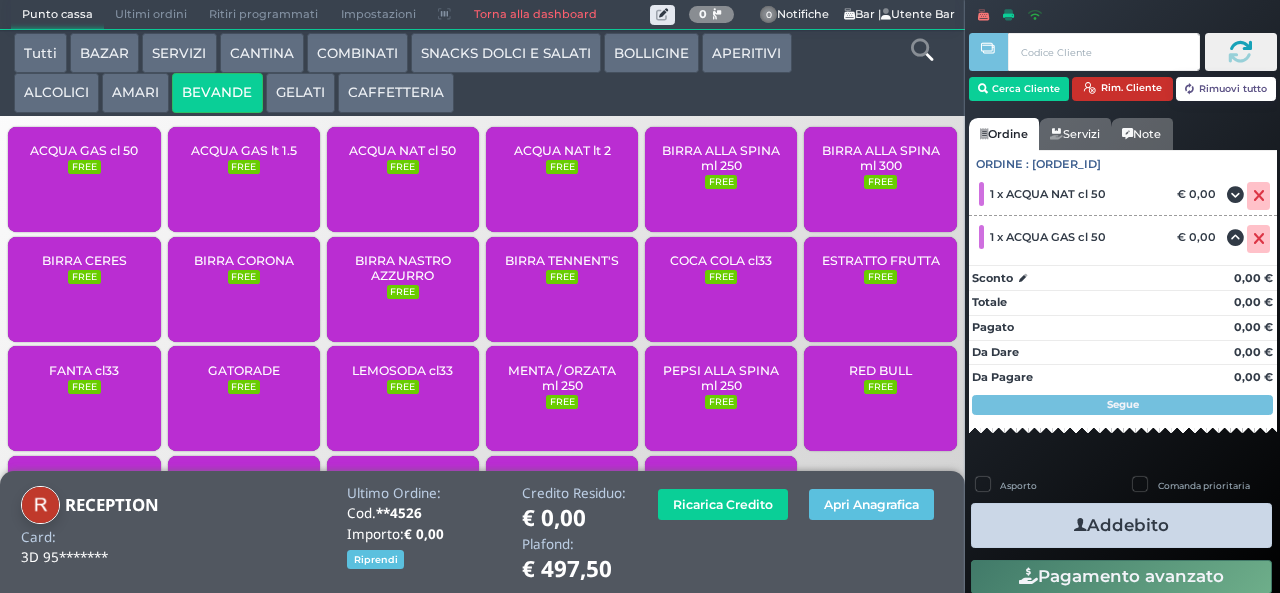 click on "Rim. Cliente" at bounding box center [1122, 89] 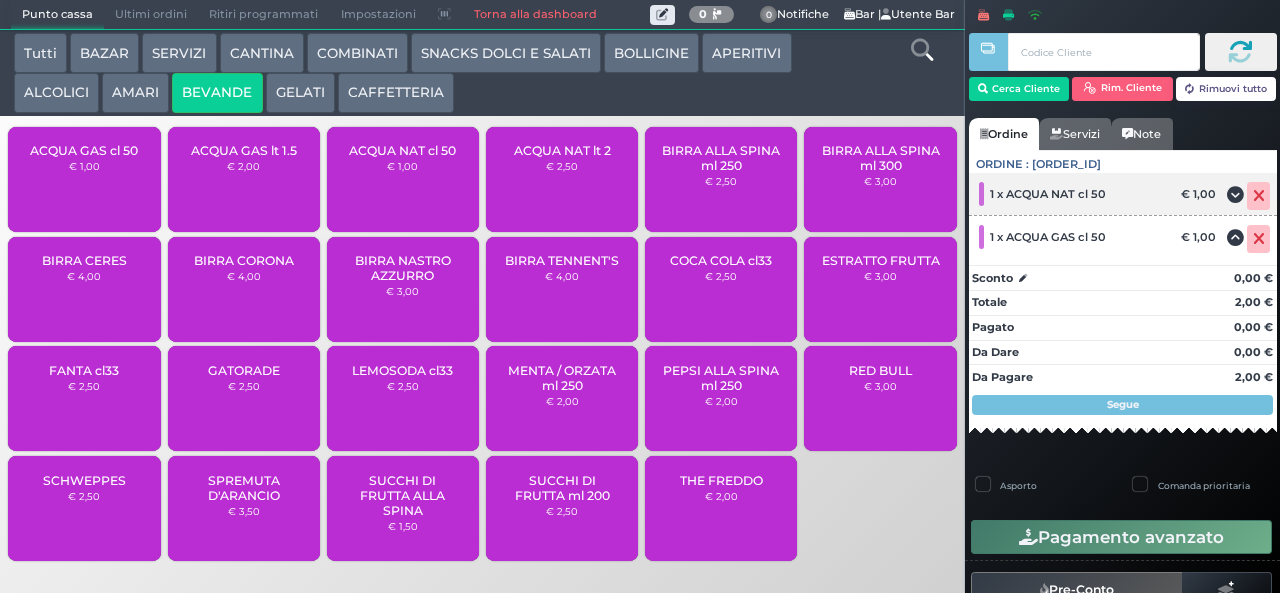 click at bounding box center [1259, 196] 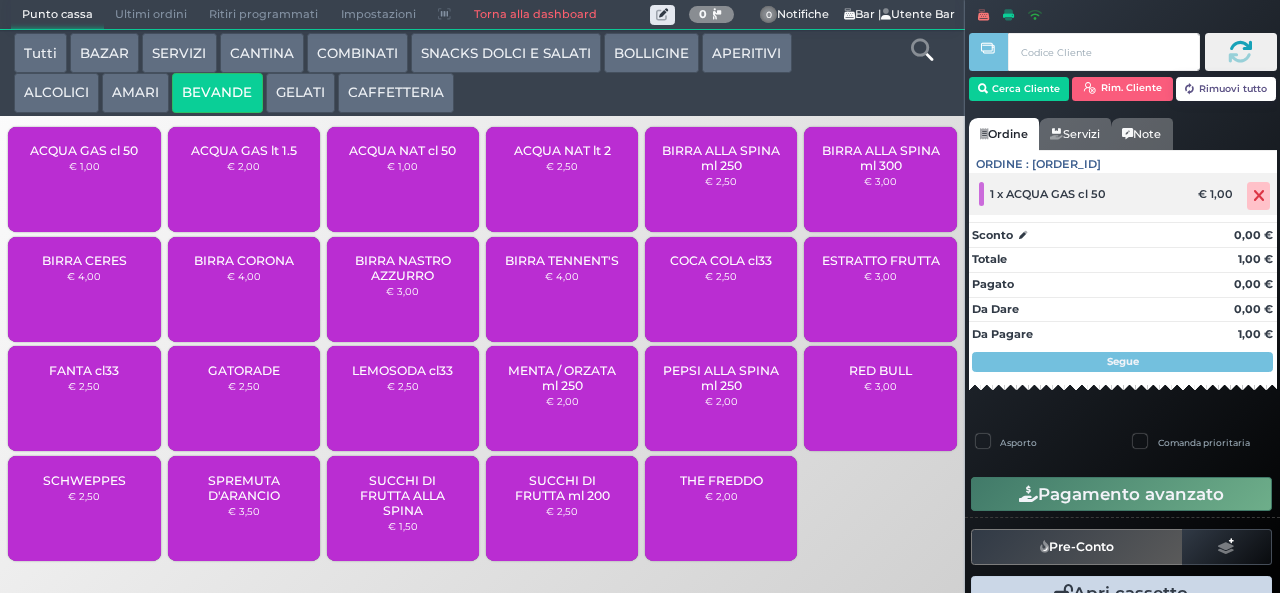click at bounding box center [1259, 196] 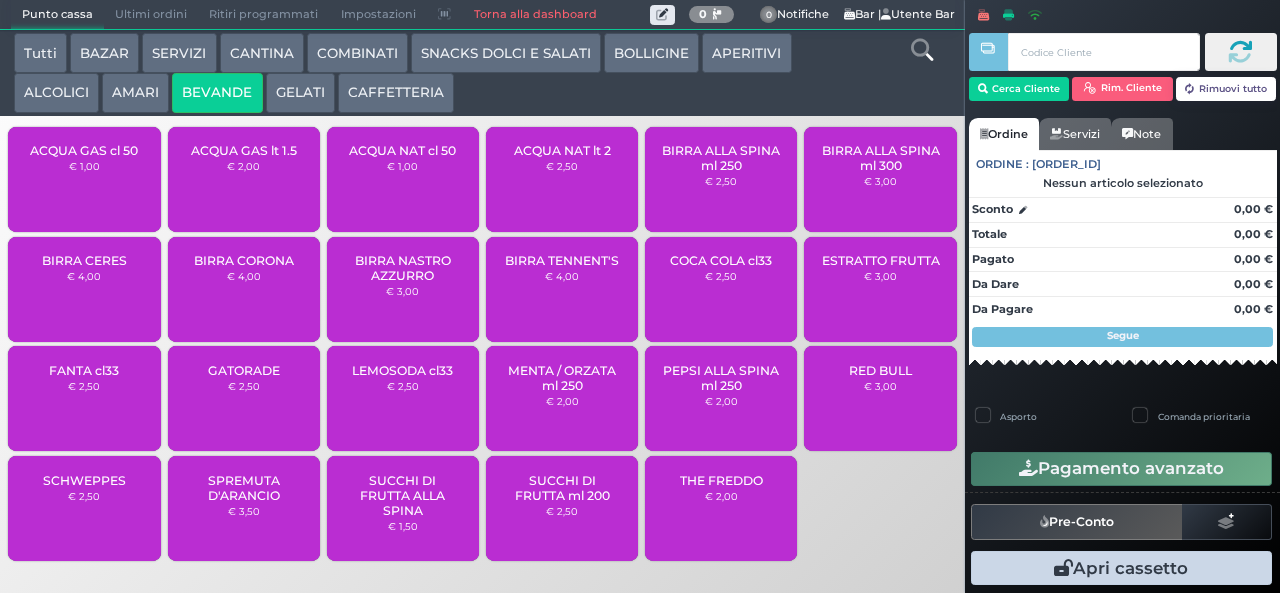 click on "ACQUA NAT lt 2" at bounding box center [562, 150] 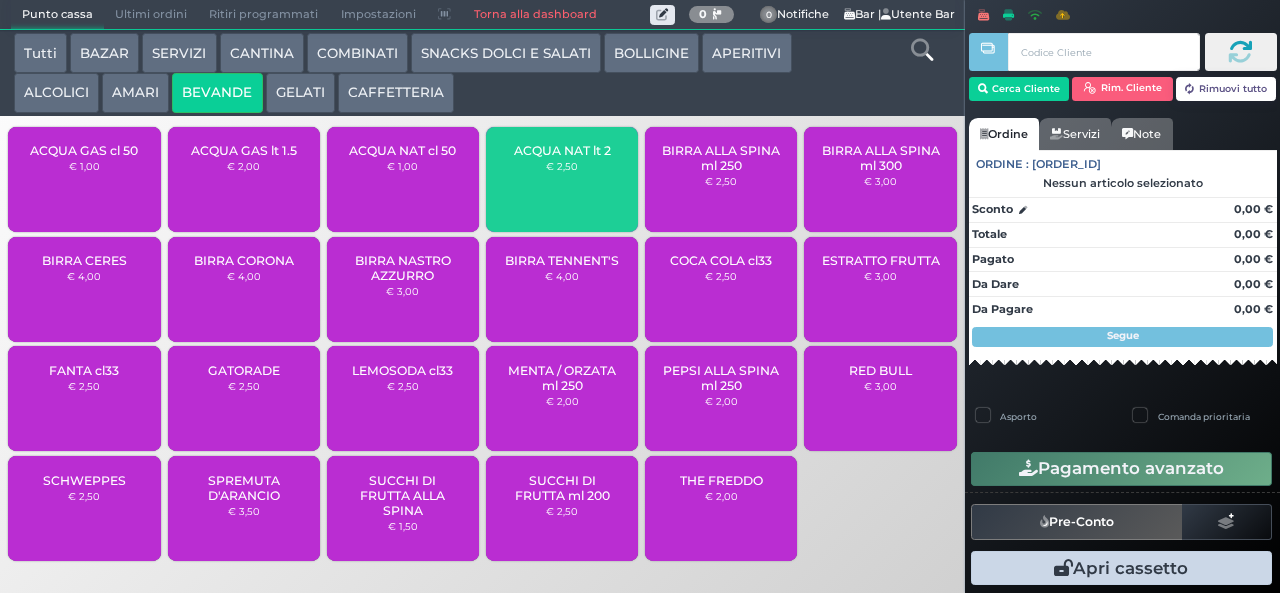 click on "ACQUA NAT lt 2" at bounding box center (562, 150) 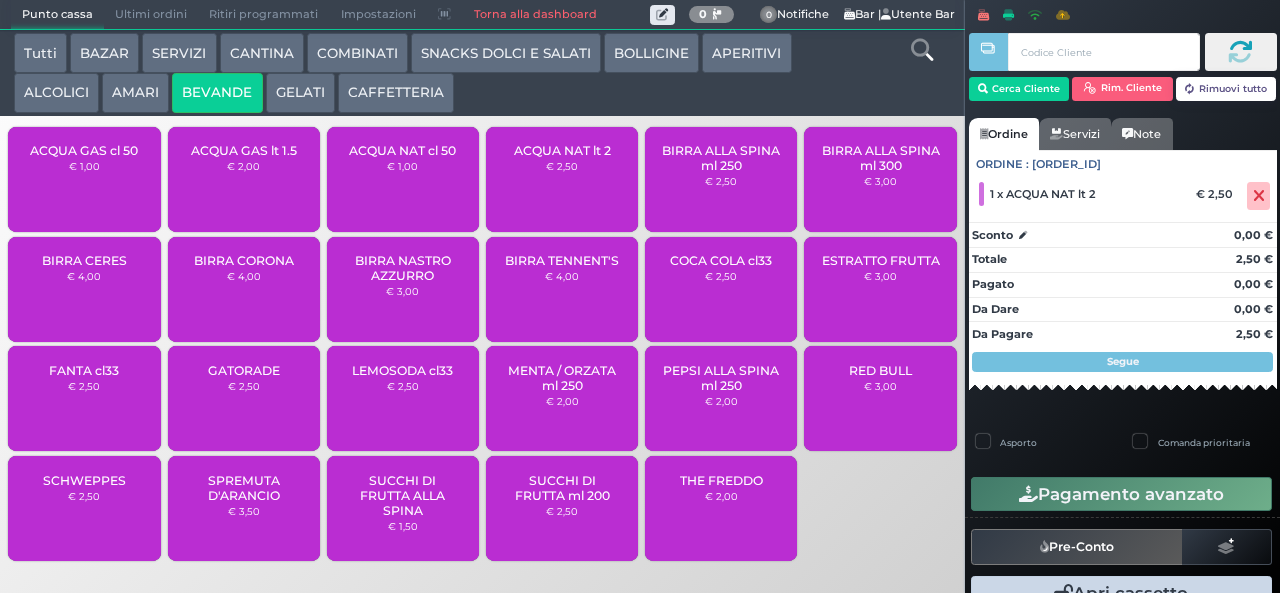 click on "ACQUA NAT lt 2" at bounding box center [562, 150] 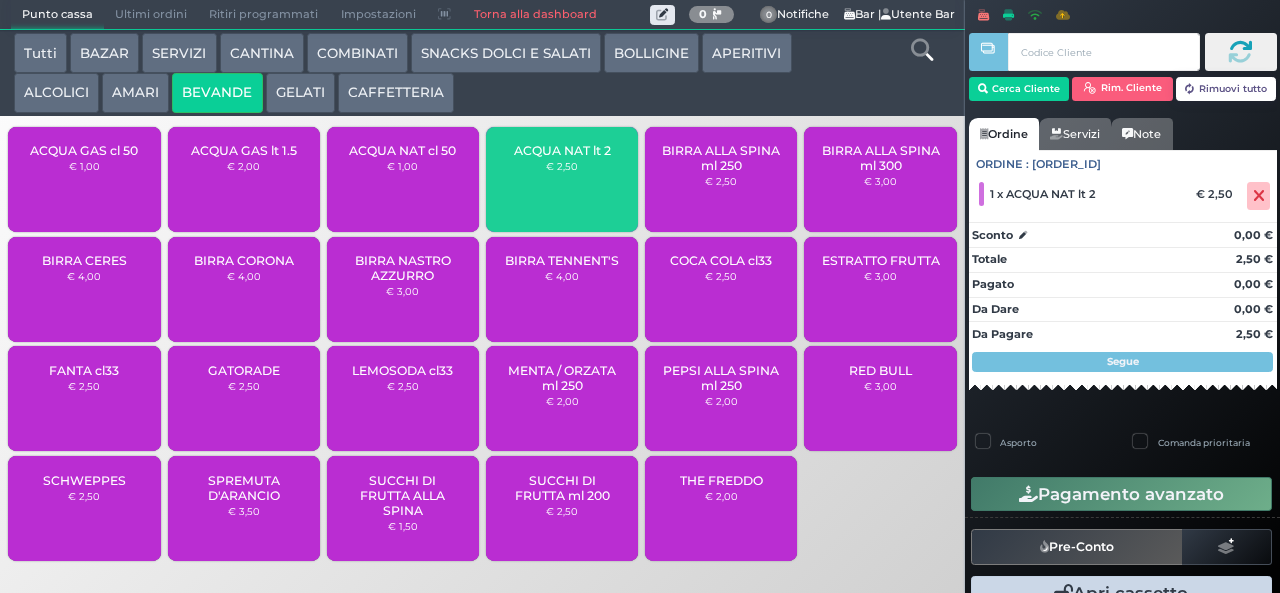 click on "ACQUA NAT lt 2" at bounding box center (562, 150) 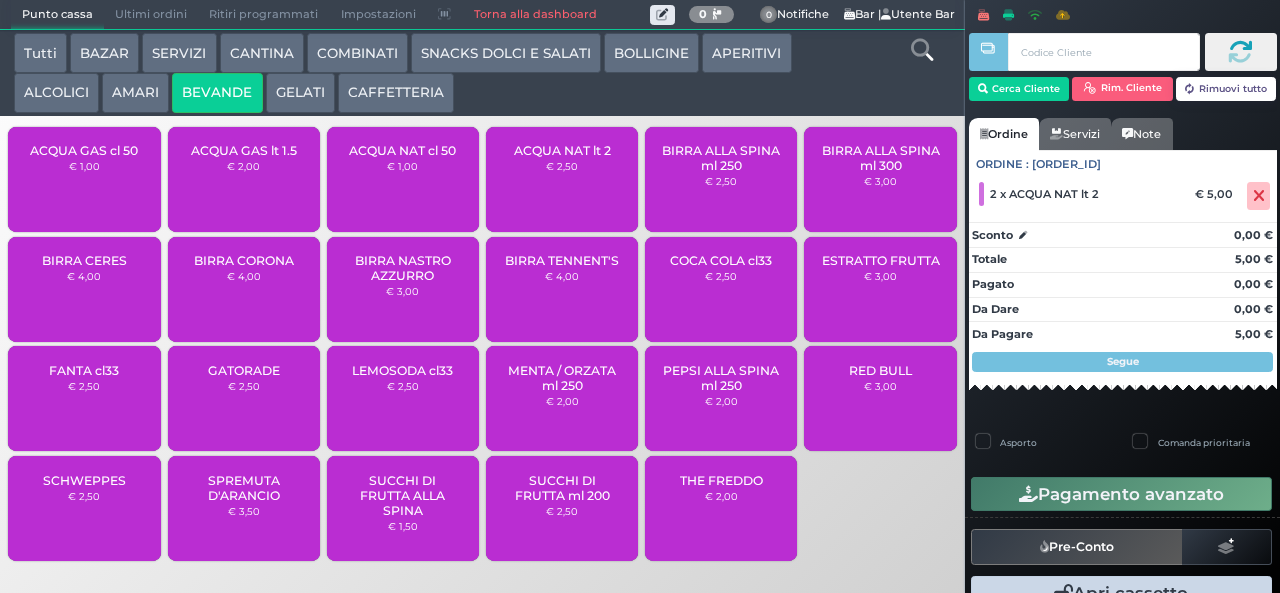 click on "ACQUA NAT lt 2" at bounding box center [562, 150] 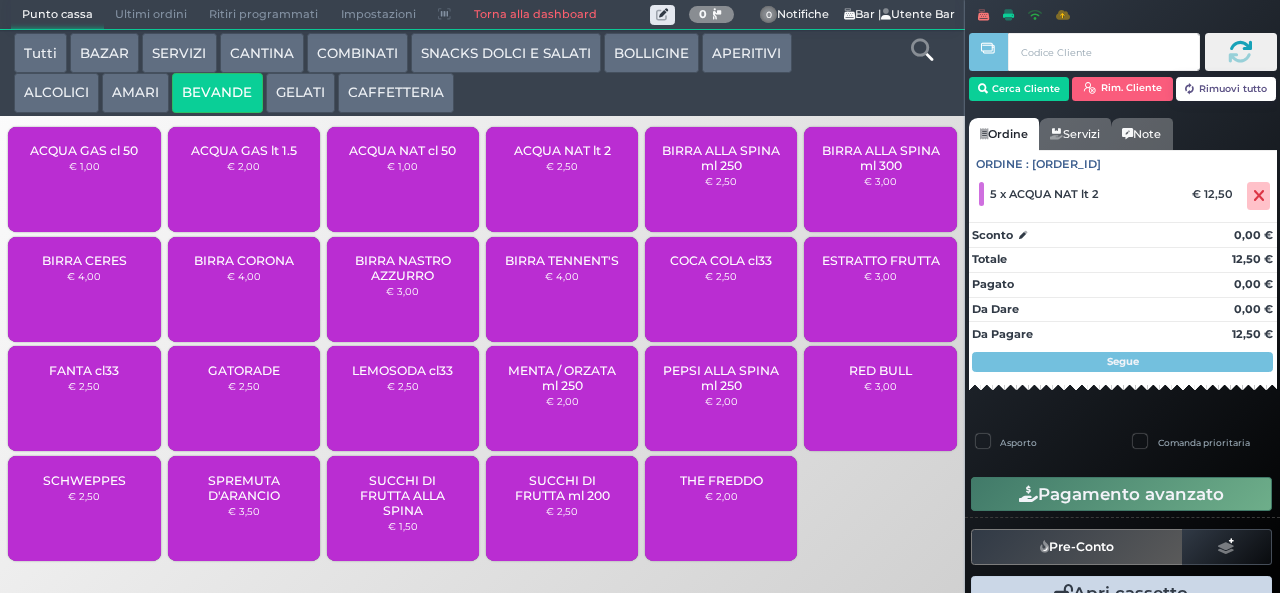 click on "ACQUA NAT lt 2" at bounding box center [562, 150] 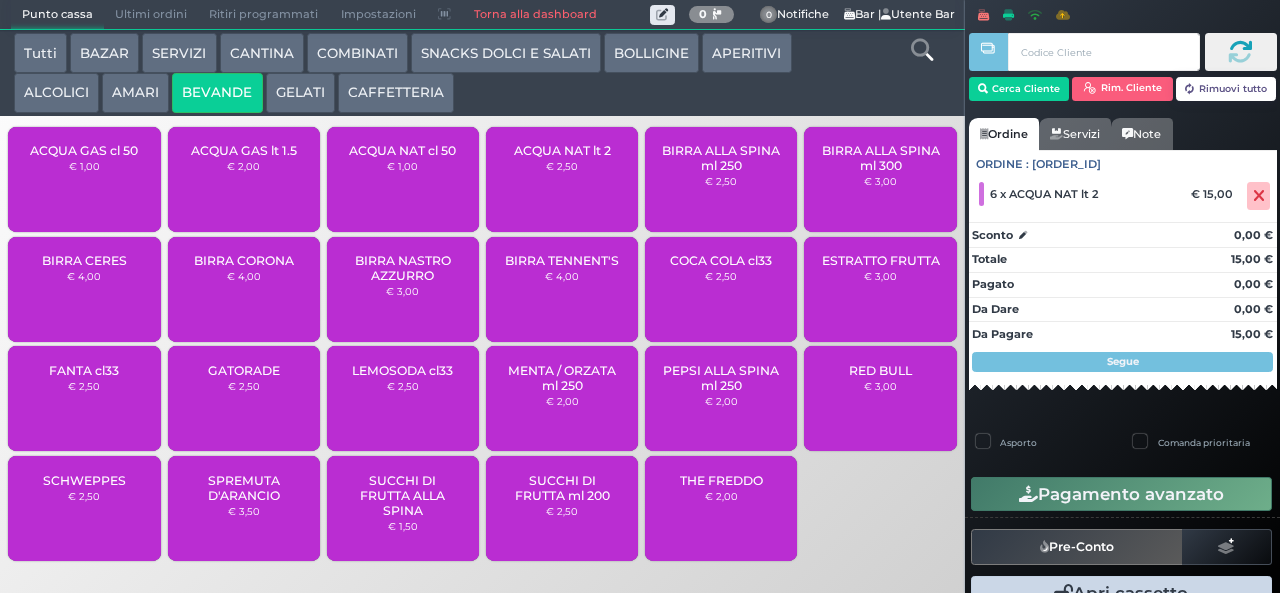 click on "ACQUA GAS cl 50
€ 1,00" at bounding box center (84, 179) 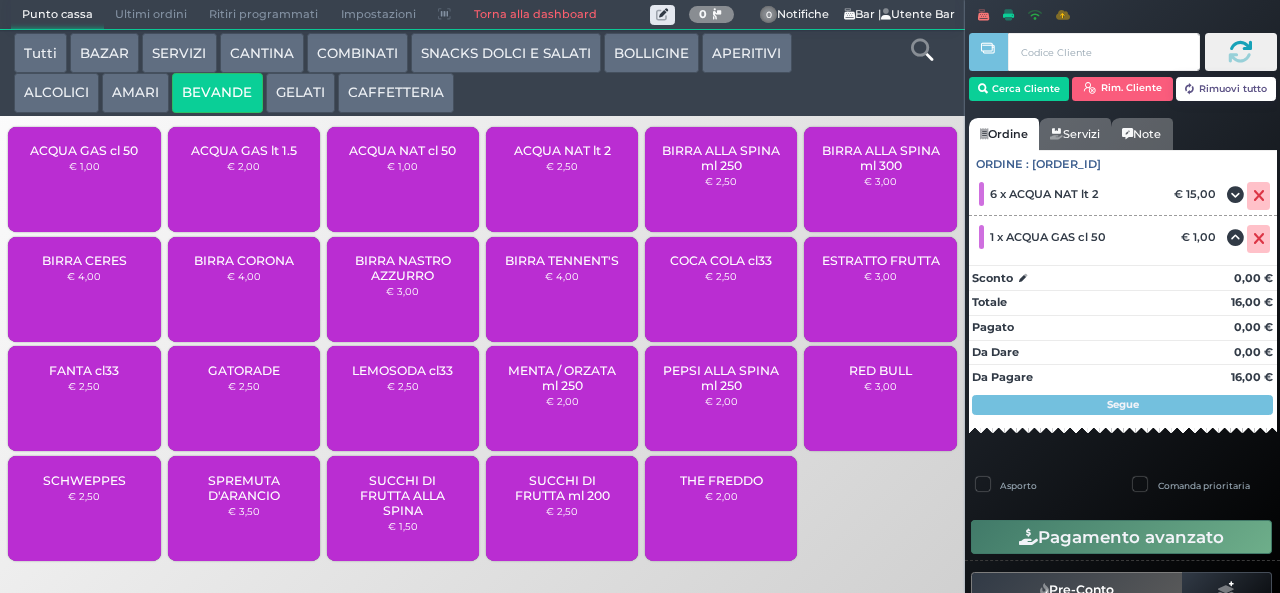 click on "ACQUA NAT cl 50" at bounding box center [402, 150] 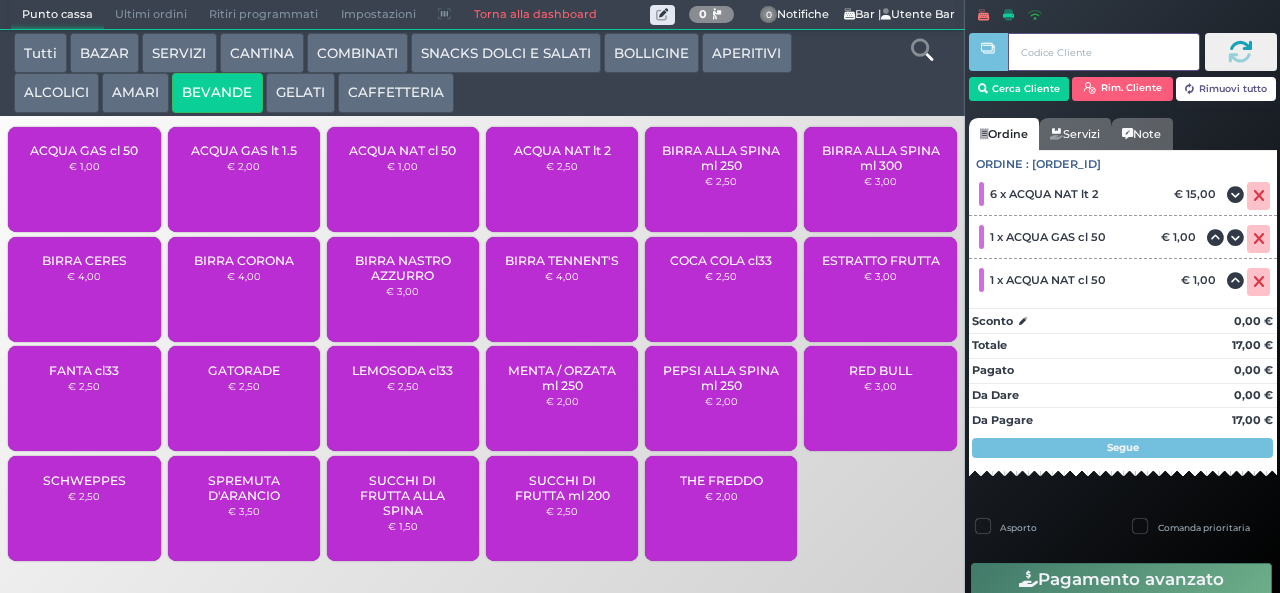 type 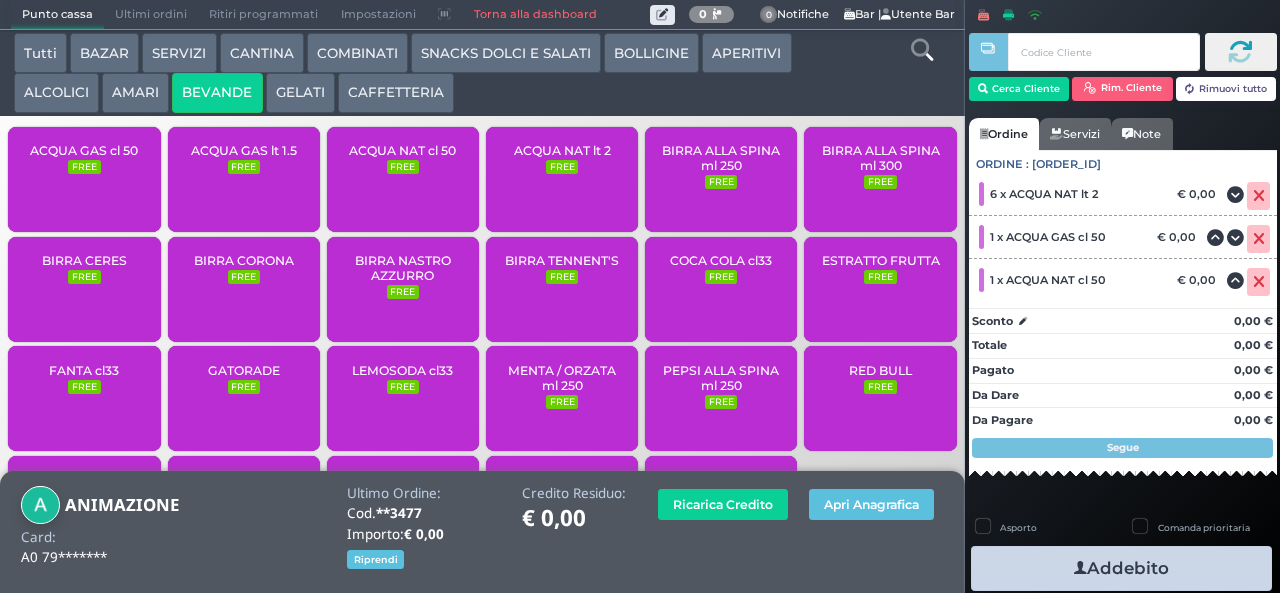 click at bounding box center [1080, 568] 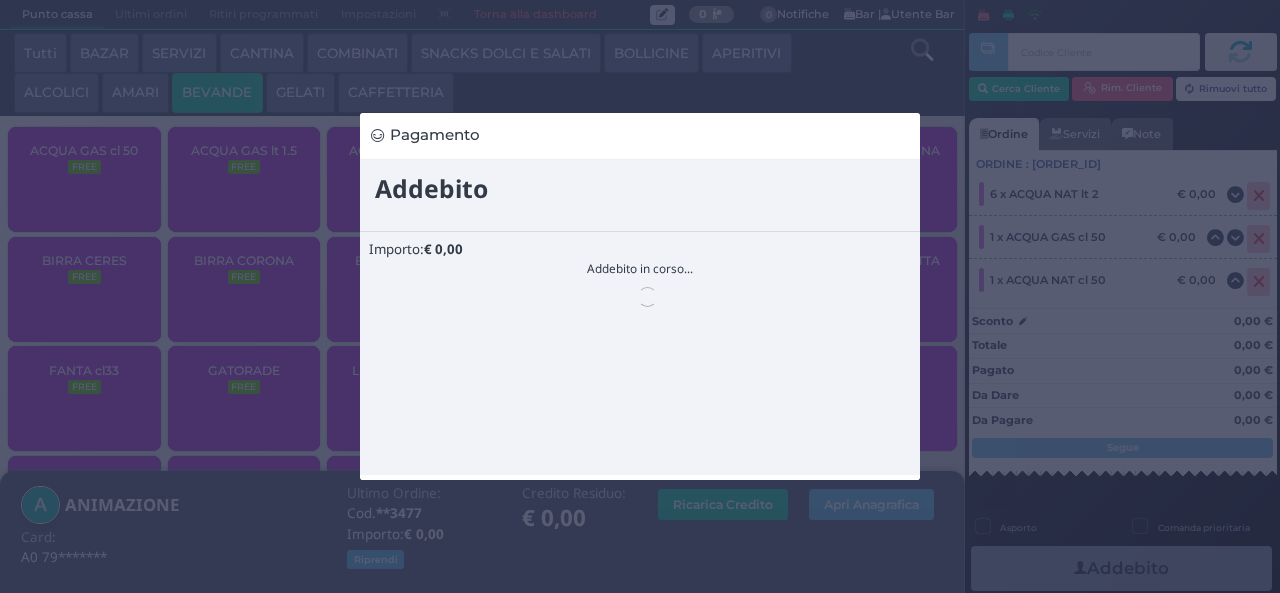 scroll, scrollTop: 0, scrollLeft: 0, axis: both 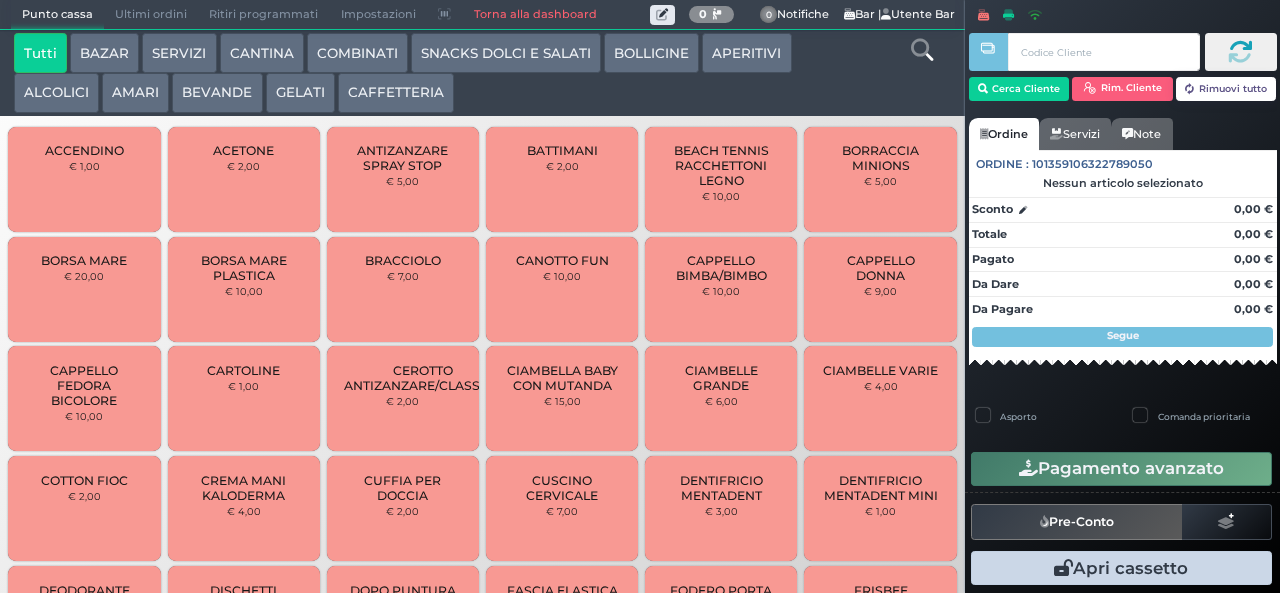 click on "CAFFETTERIA" at bounding box center [396, 93] 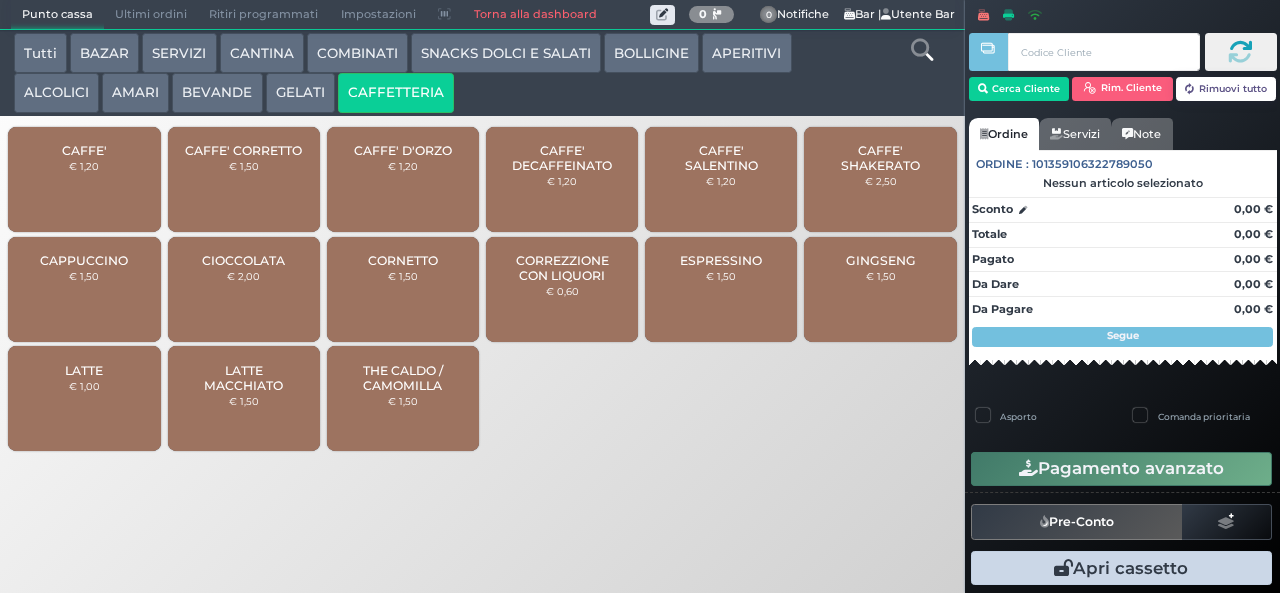 click on "CAFFE'" at bounding box center (84, 150) 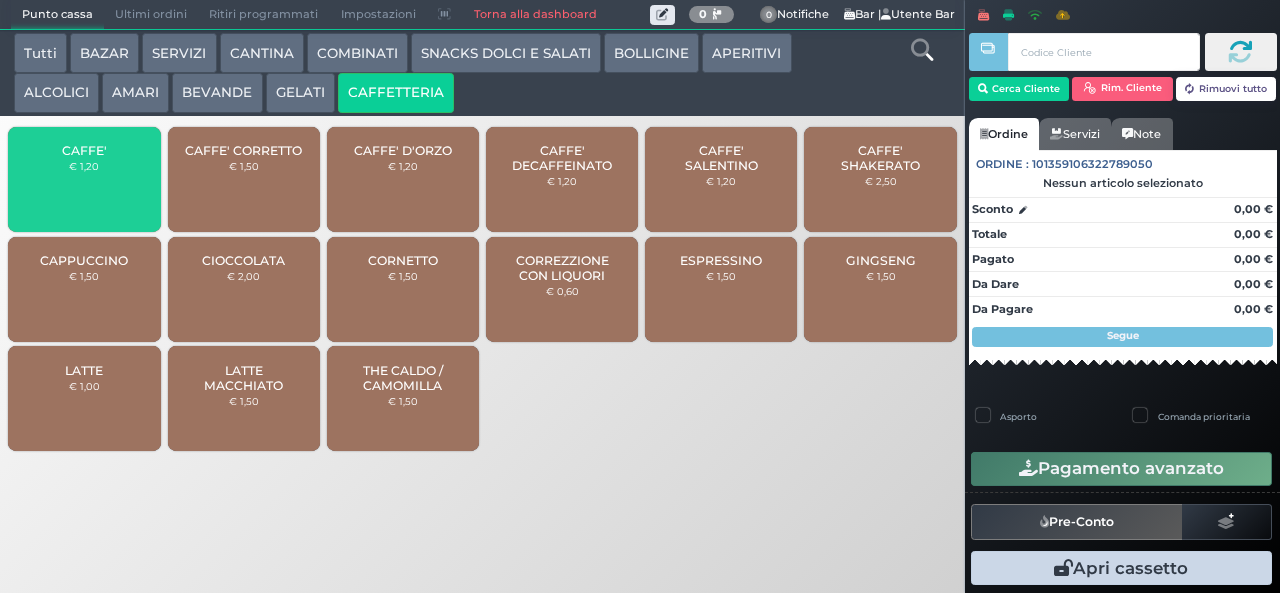 click on "CAFFE'" at bounding box center (84, 150) 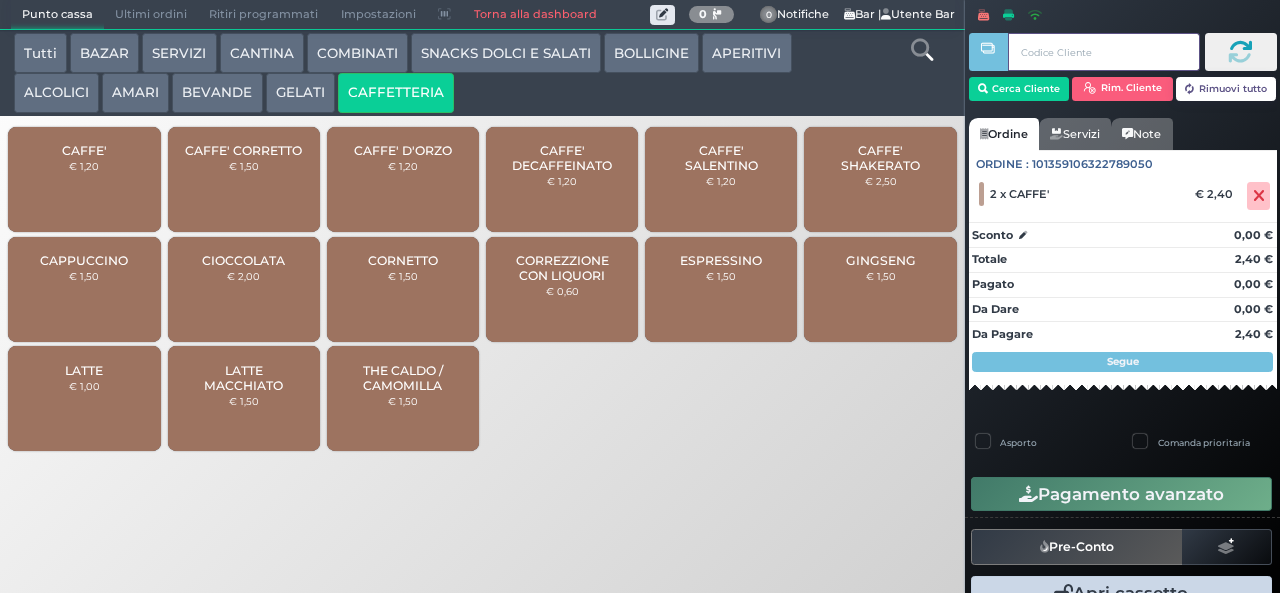 type 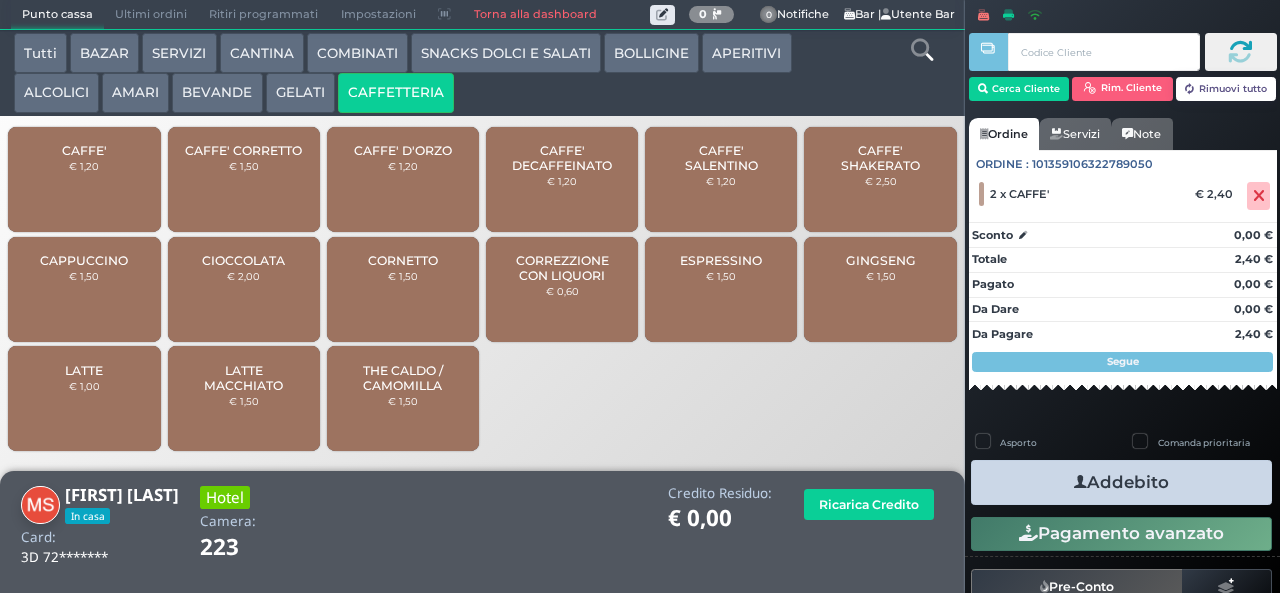 click at bounding box center (1080, 482) 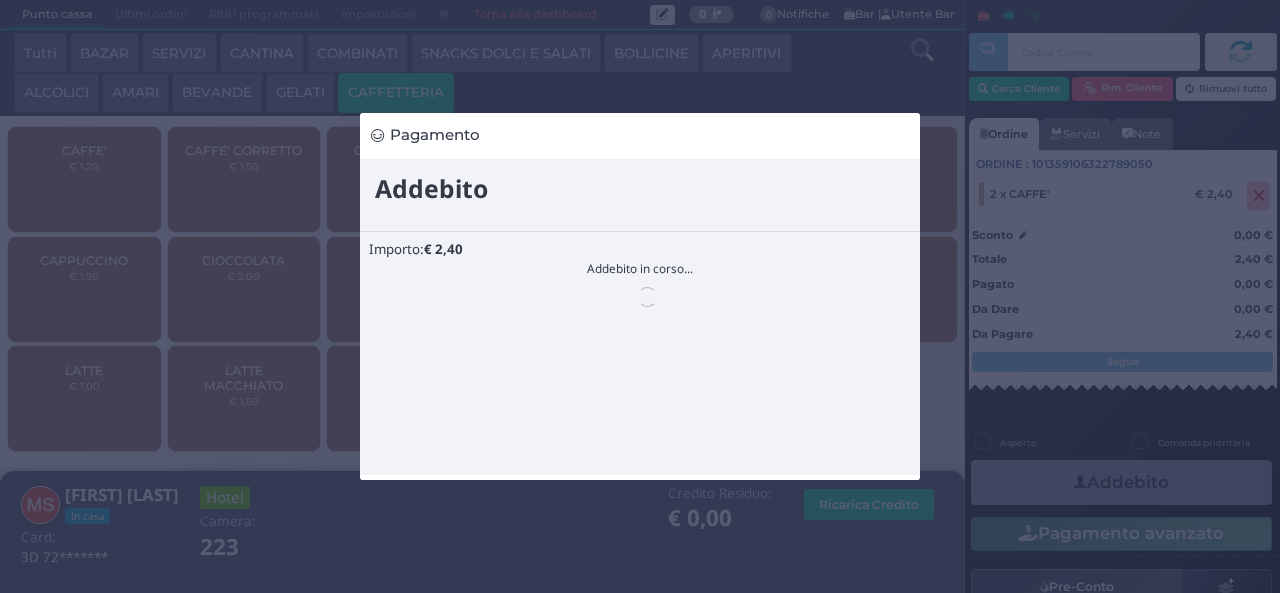 scroll, scrollTop: 0, scrollLeft: 0, axis: both 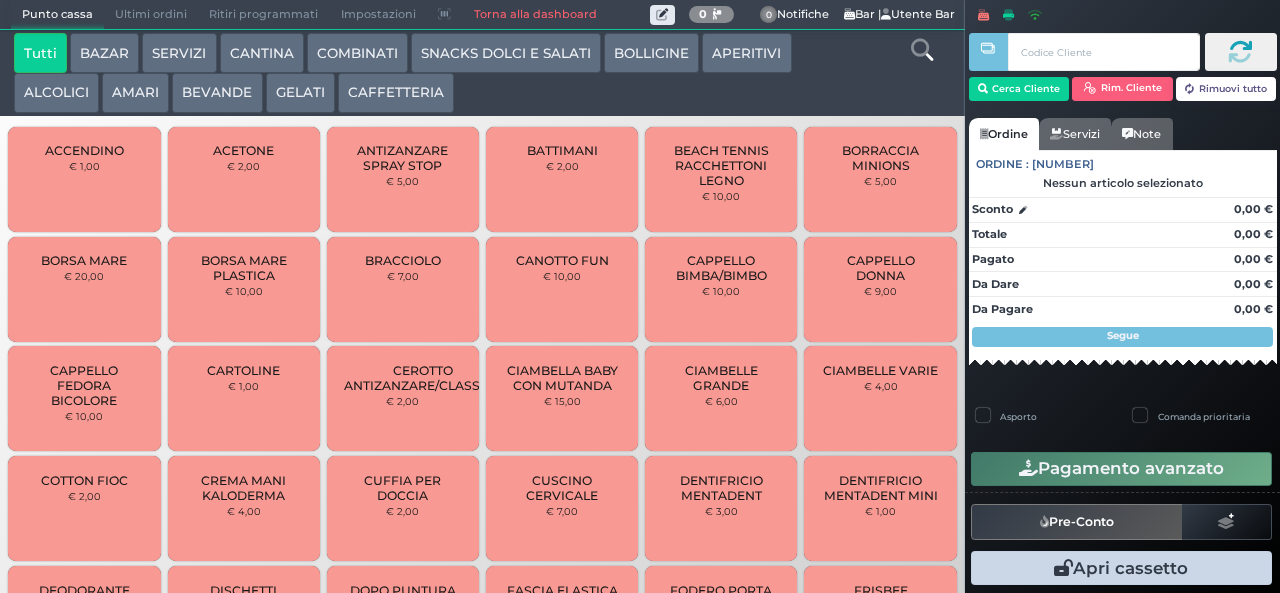 click on "CAFFETTERIA" at bounding box center (396, 93) 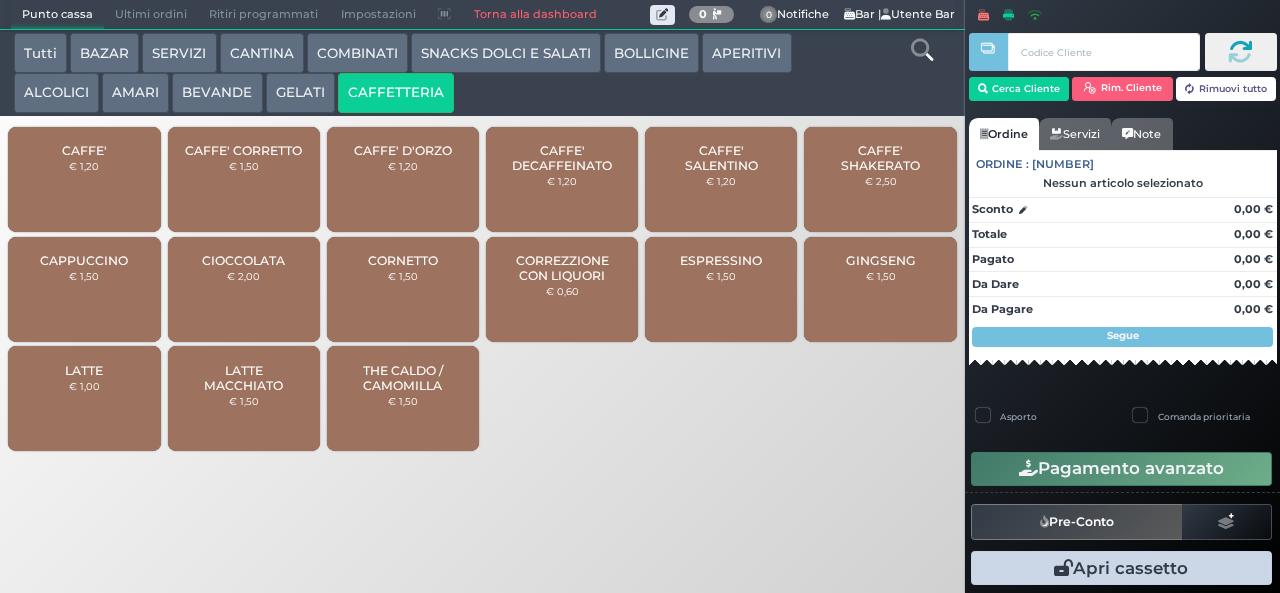 click on "CAFFE'" at bounding box center (84, 150) 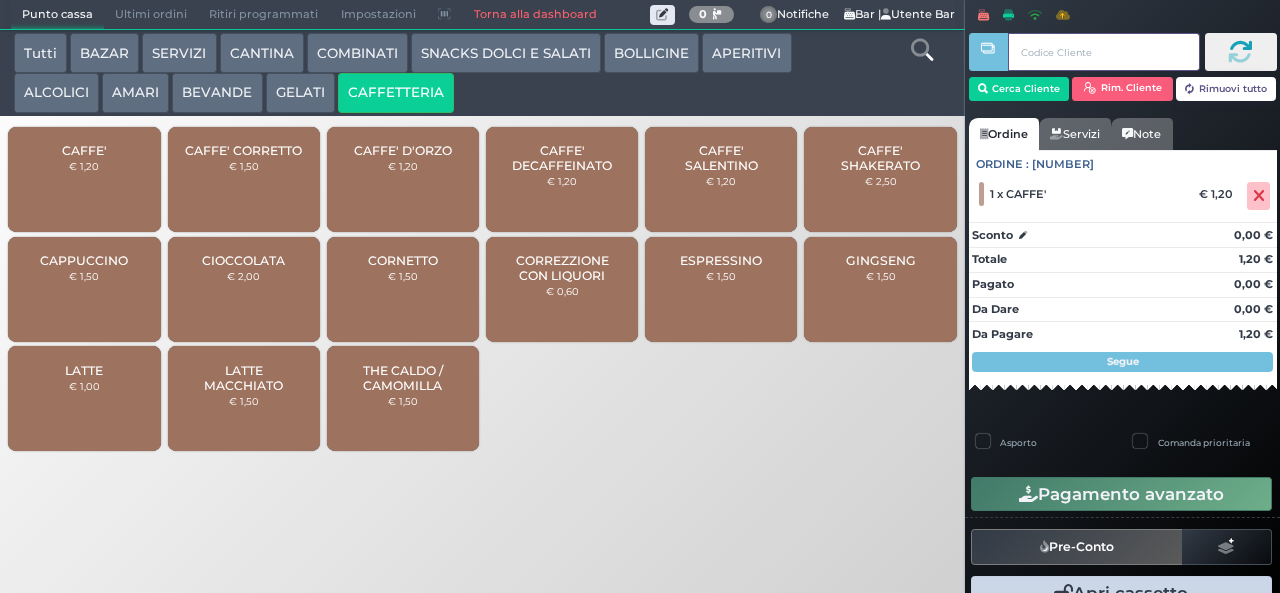 type 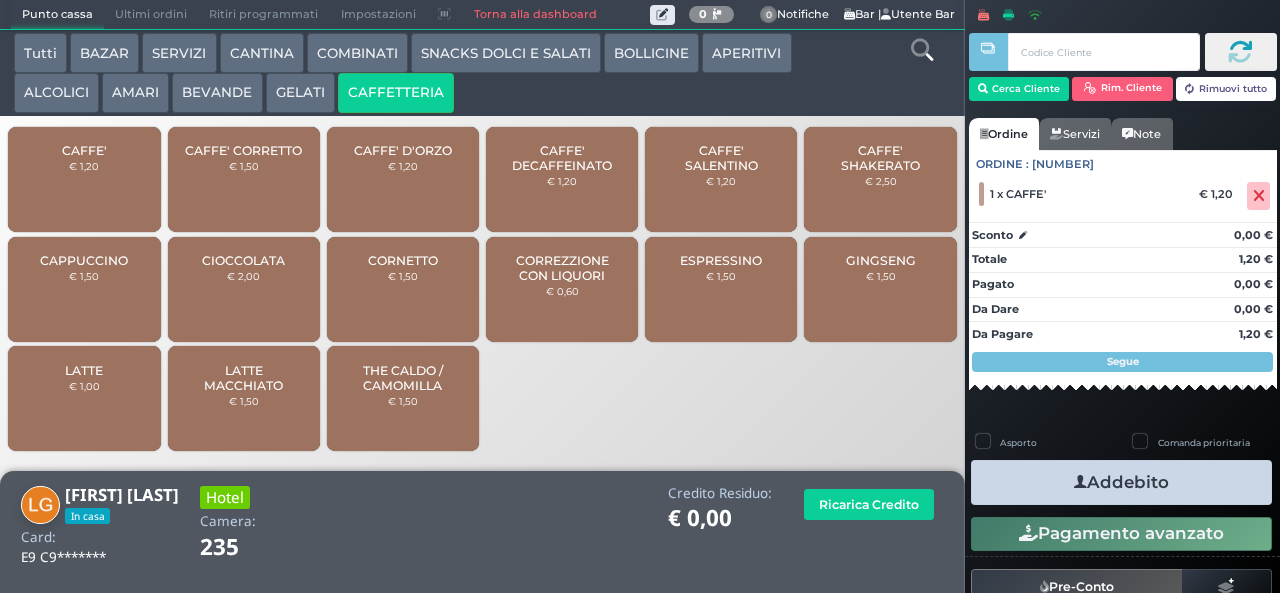 click at bounding box center [1080, 482] 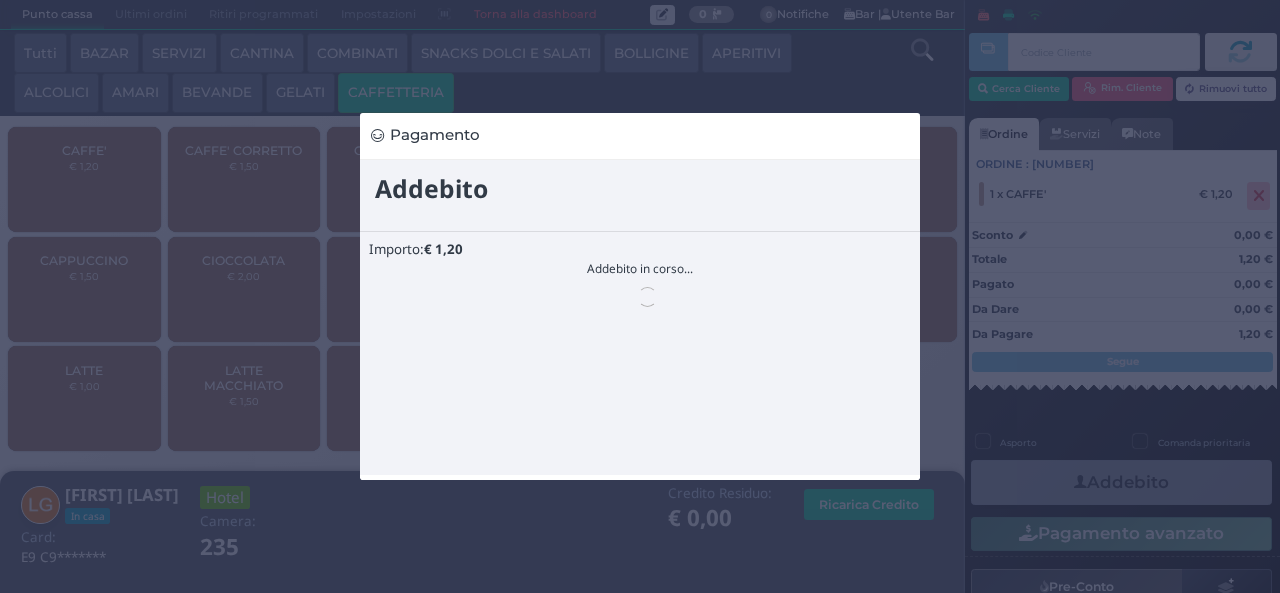 scroll, scrollTop: 0, scrollLeft: 0, axis: both 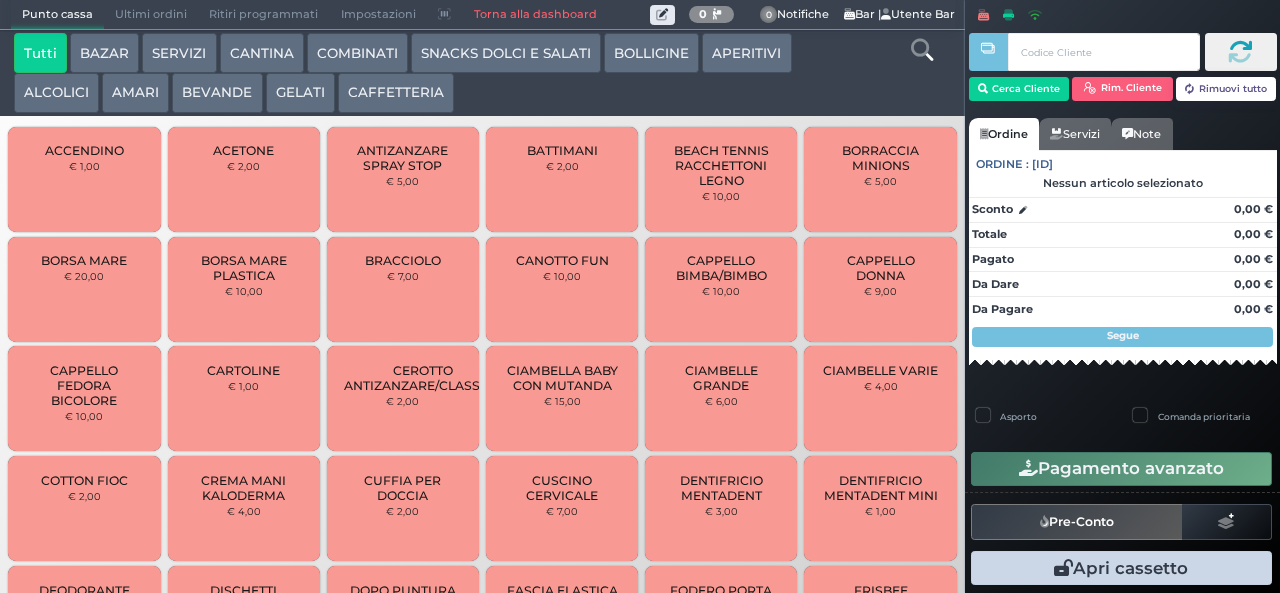 click on "CAFFETTERIA" at bounding box center [396, 93] 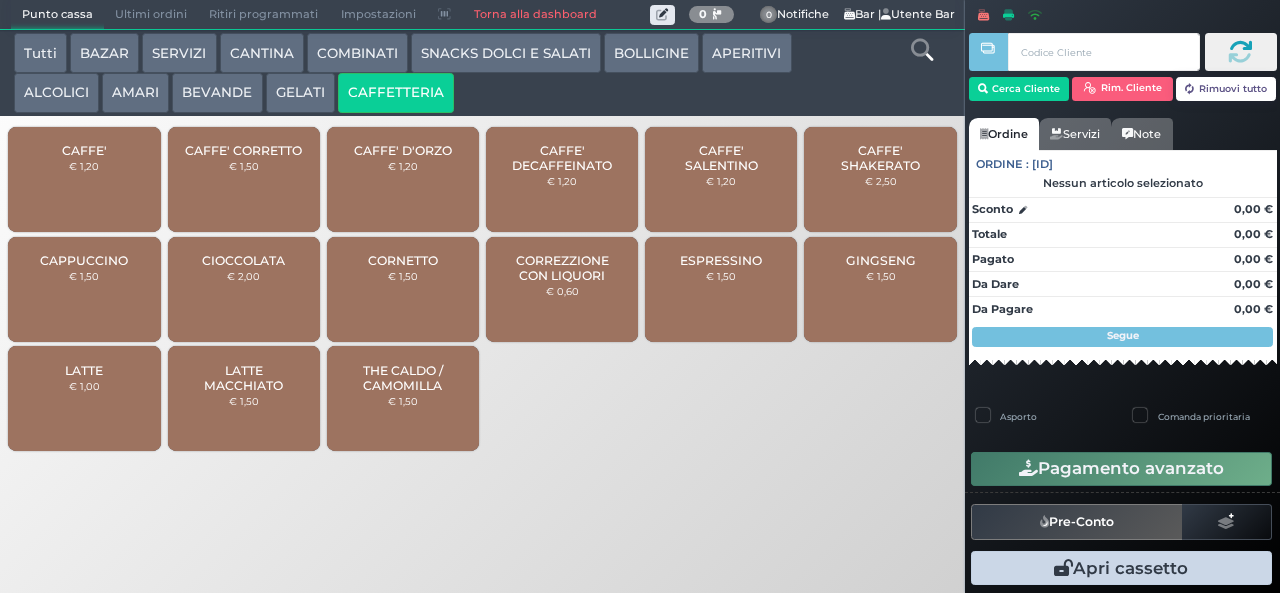 click on "CAFFE'" at bounding box center [84, 150] 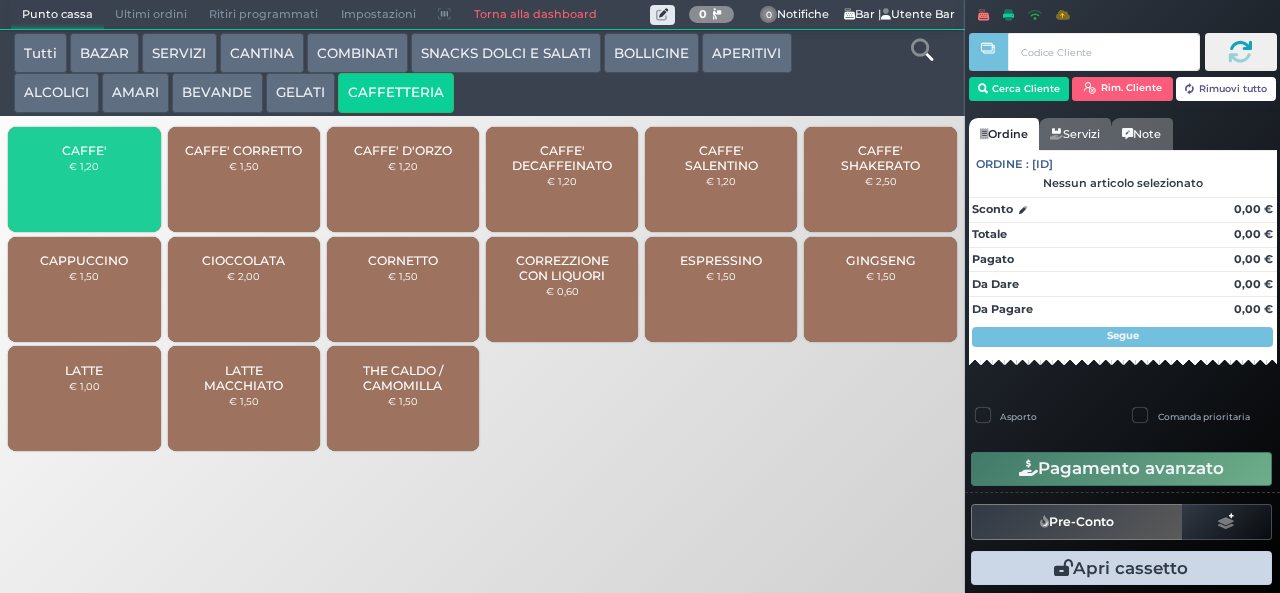click on "CAFFE'" at bounding box center (84, 150) 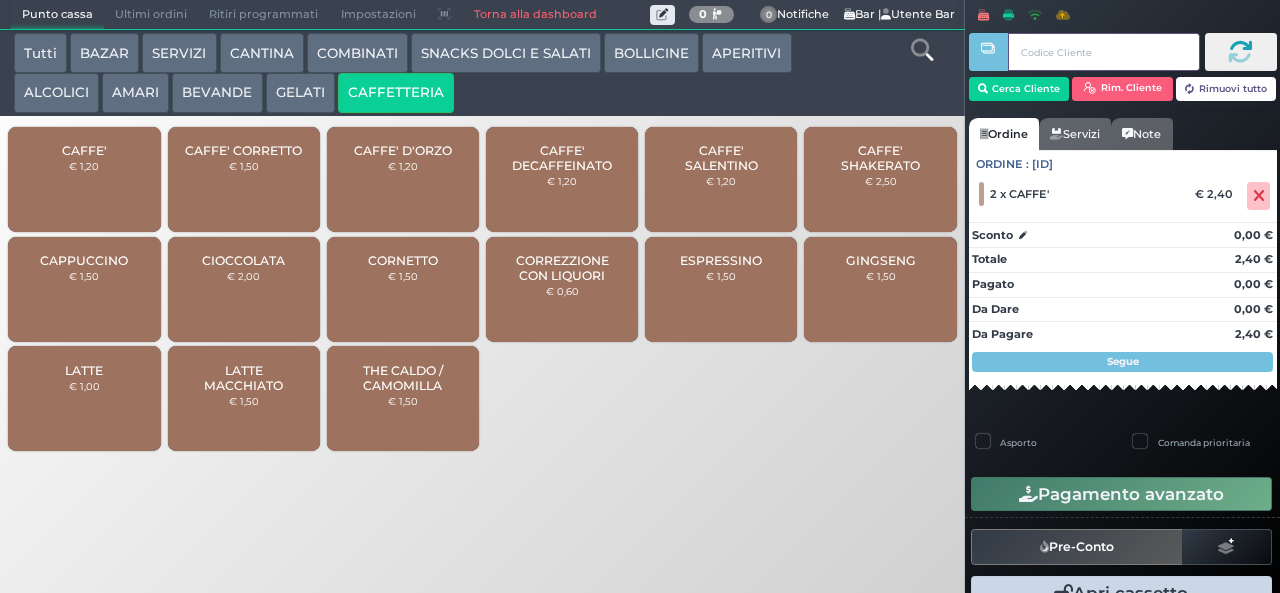 type 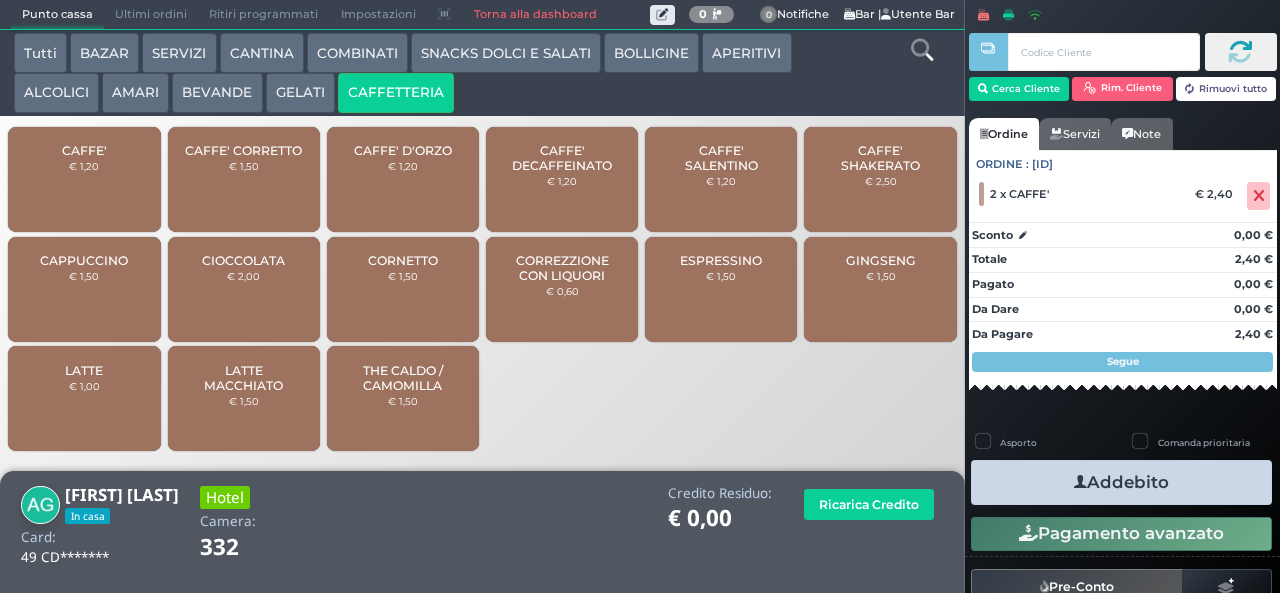click at bounding box center [1080, 482] 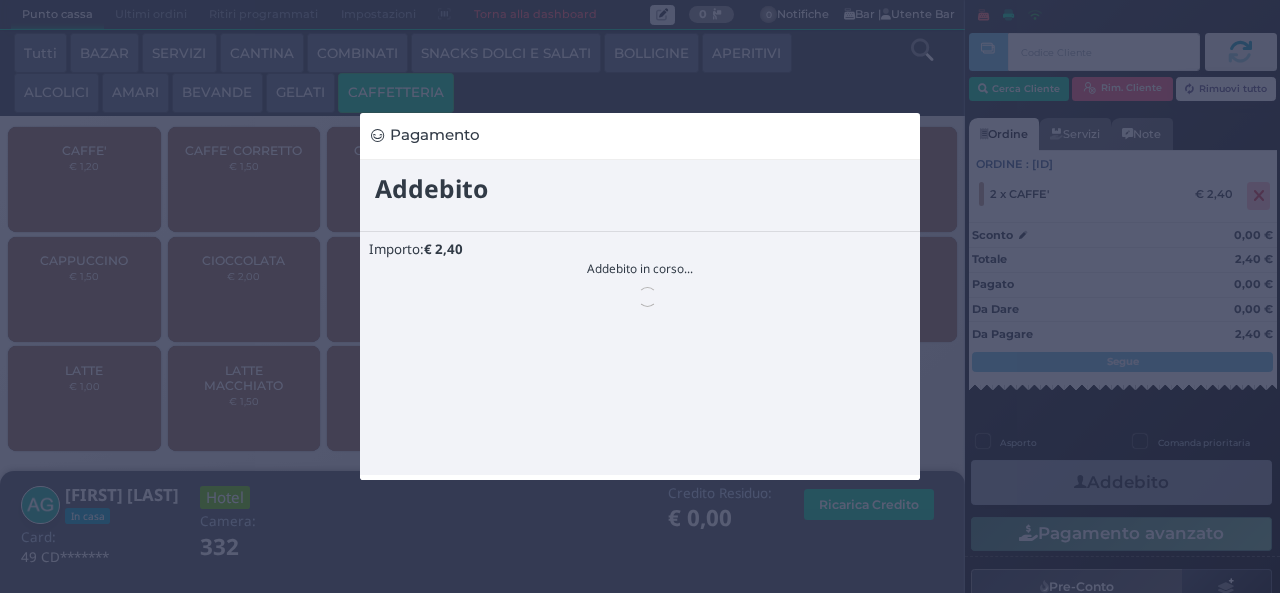 scroll, scrollTop: 0, scrollLeft: 0, axis: both 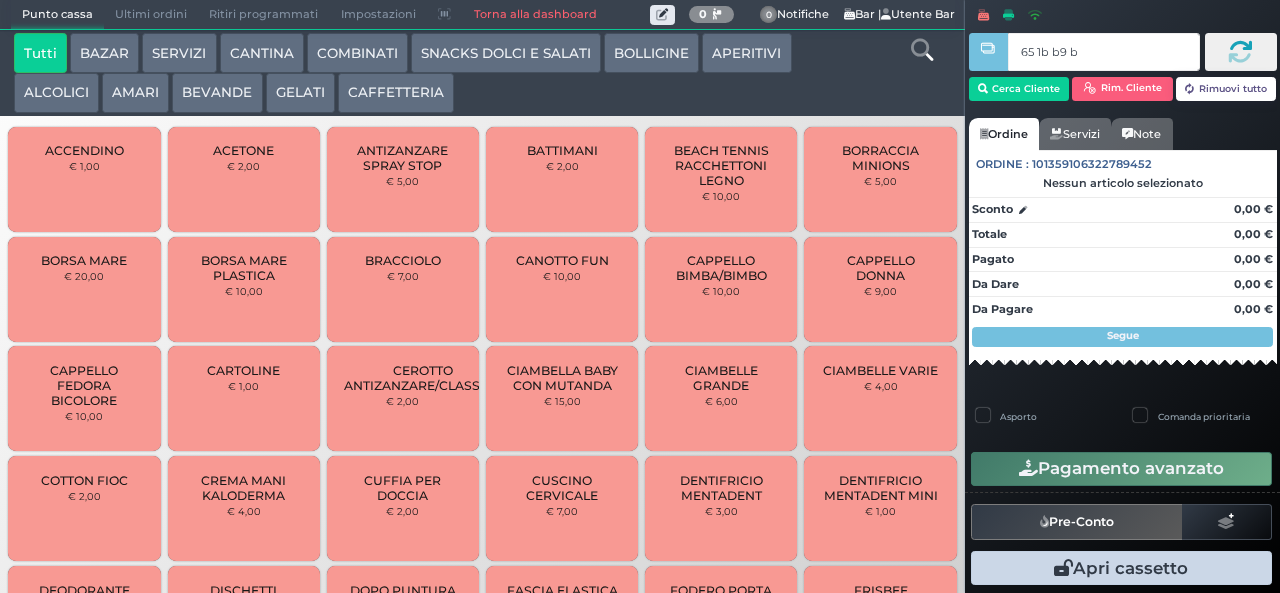 type on "65 1b b9 b9" 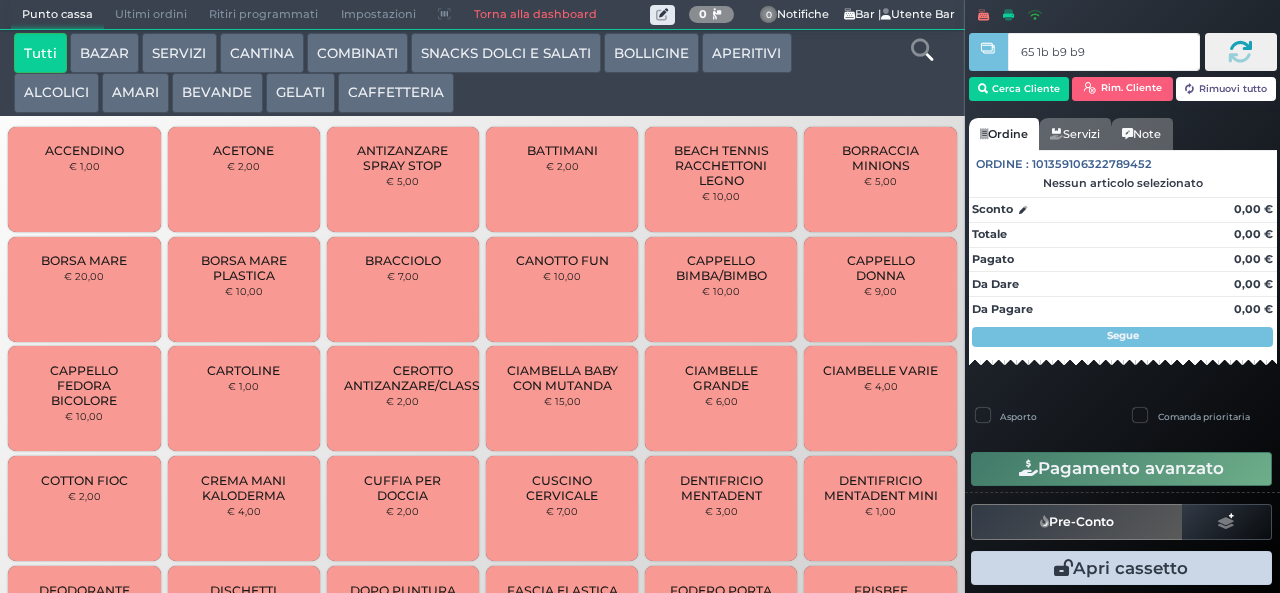 type 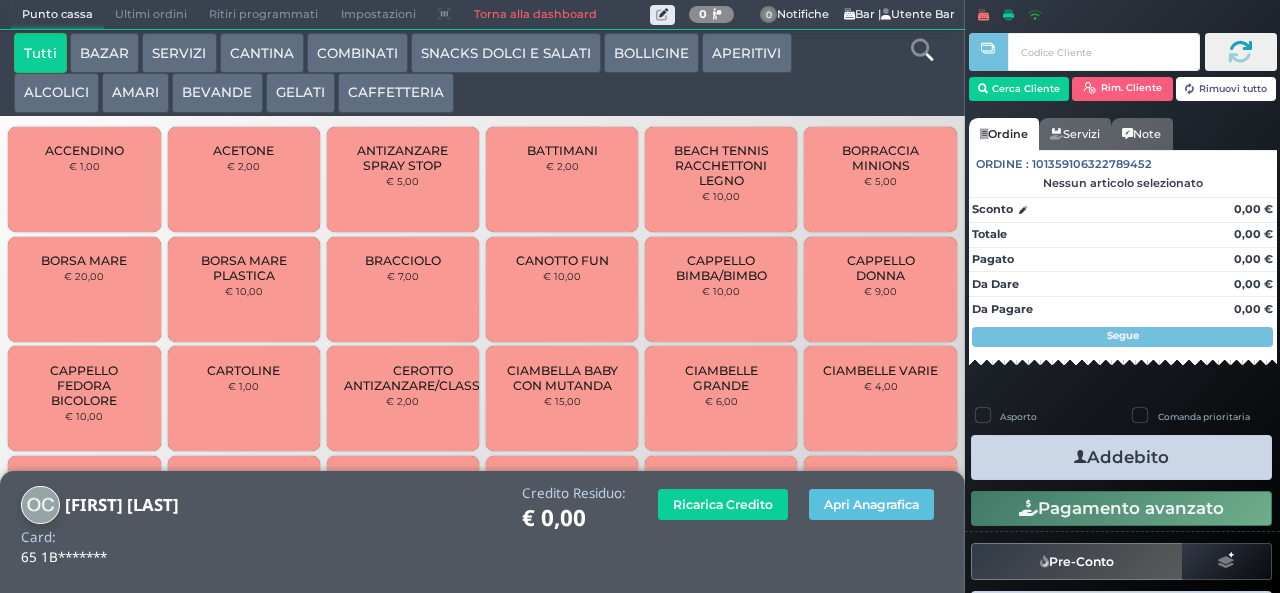 click on "Addebito" at bounding box center [1121, 457] 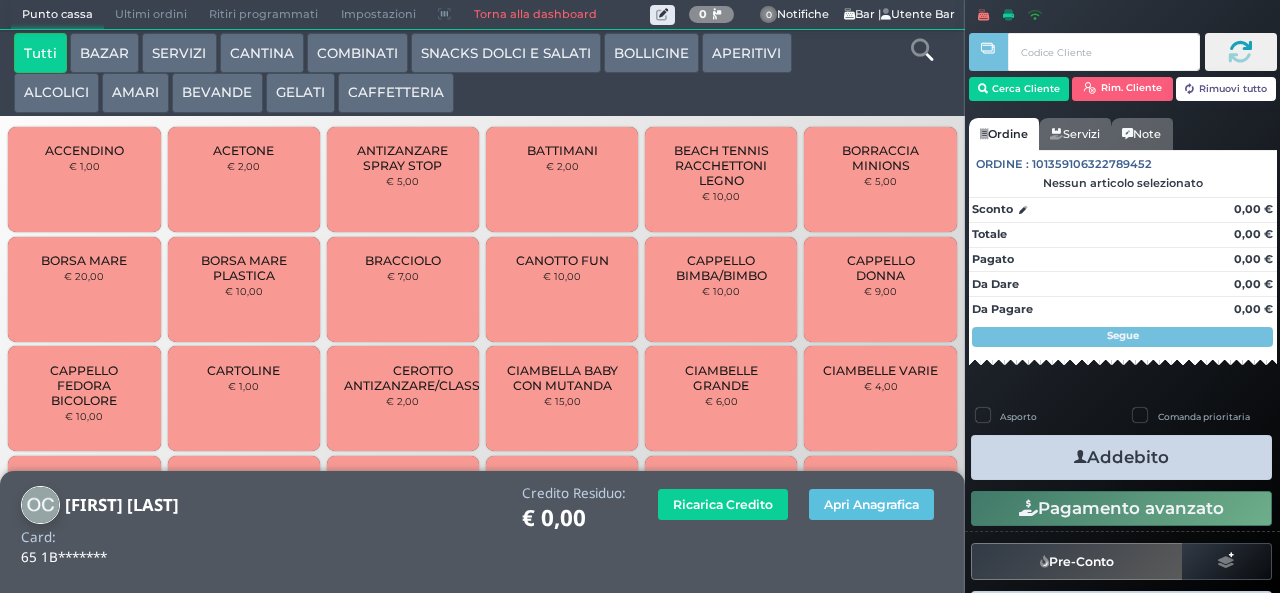 click on "CAFFETTERIA" at bounding box center (396, 93) 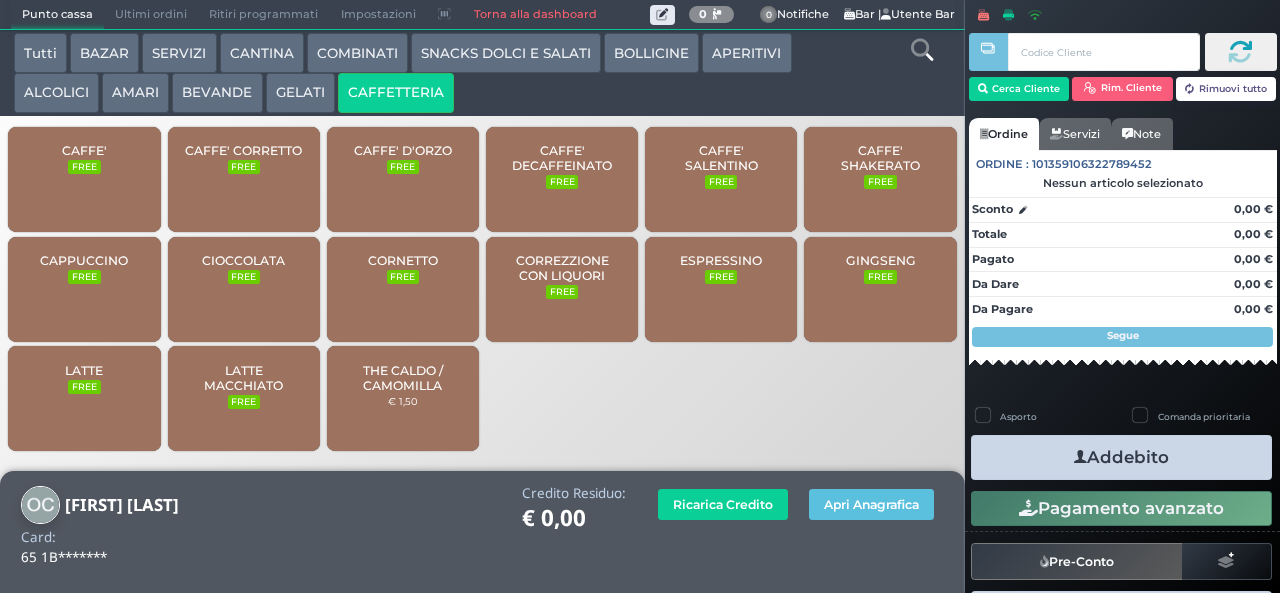 click on "CAFFE'" at bounding box center [84, 150] 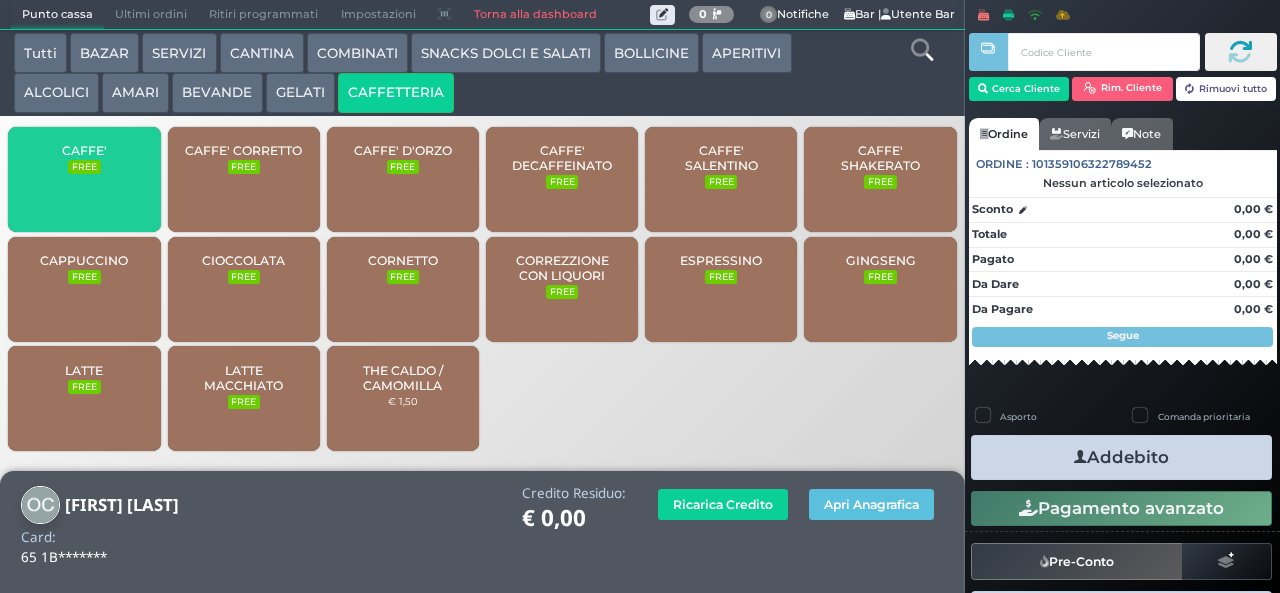 click on "CAFFE'" at bounding box center (84, 150) 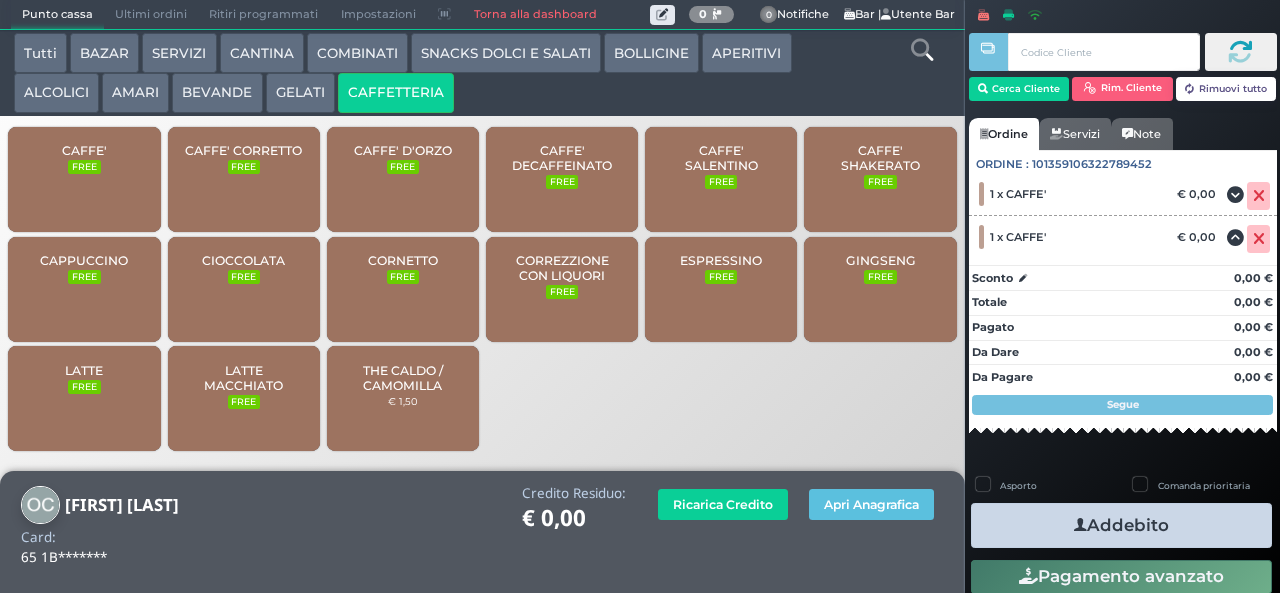 click on "Addebito" at bounding box center (1121, 525) 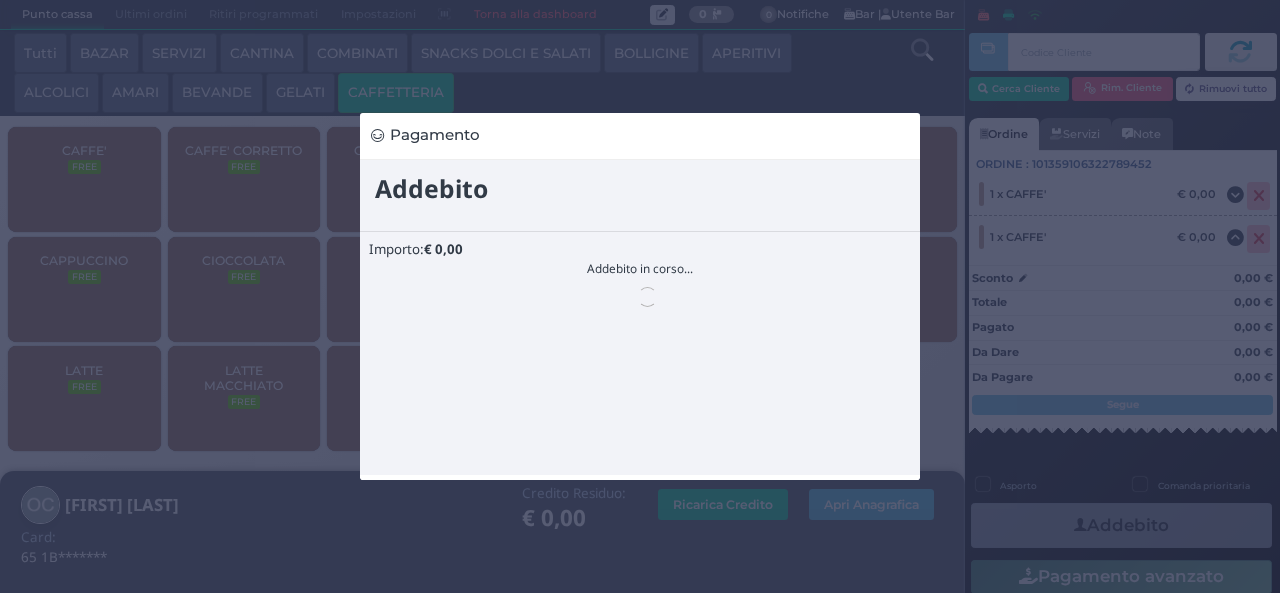scroll, scrollTop: 0, scrollLeft: 0, axis: both 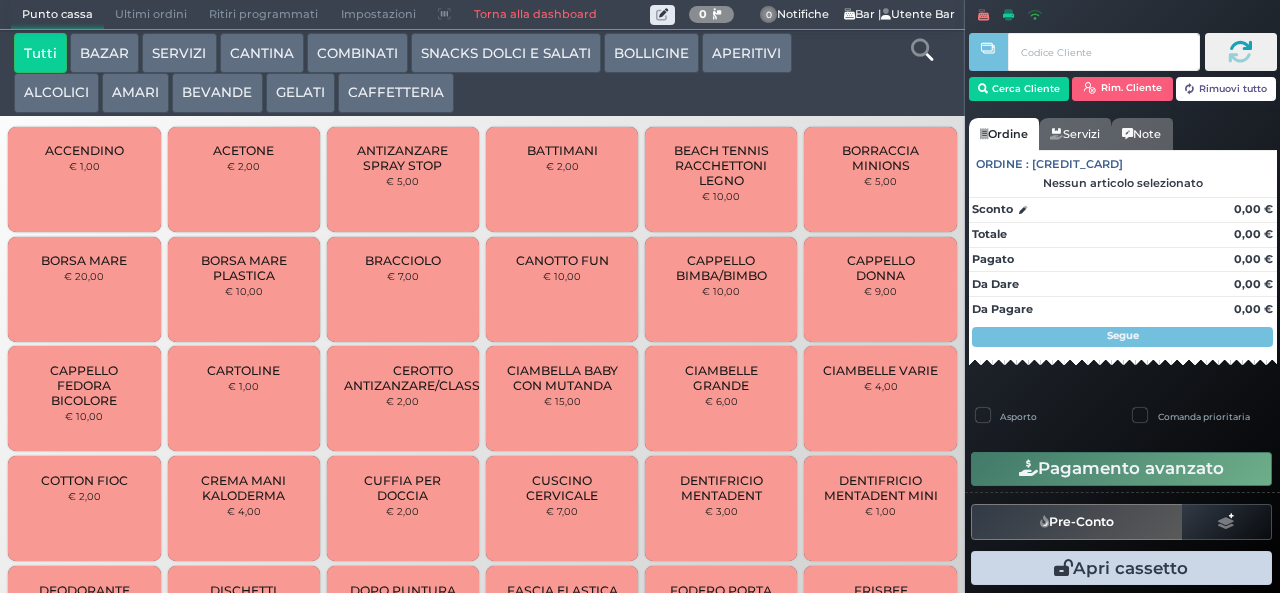 click on "BAZAR" at bounding box center (104, 53) 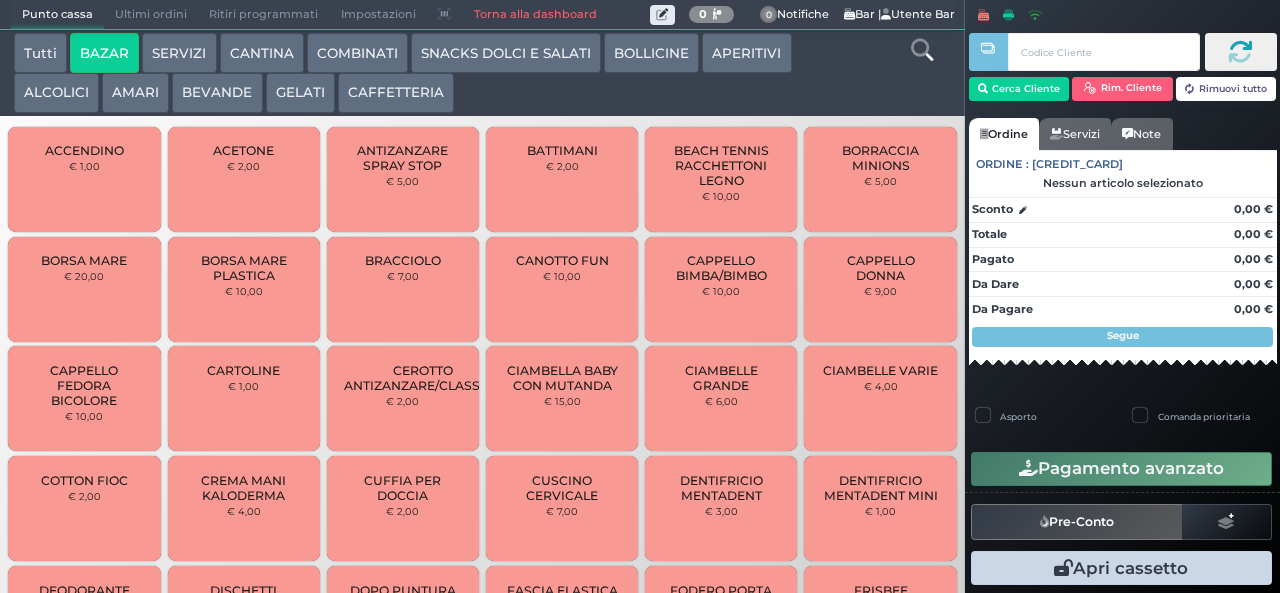 scroll, scrollTop: 0, scrollLeft: 0, axis: both 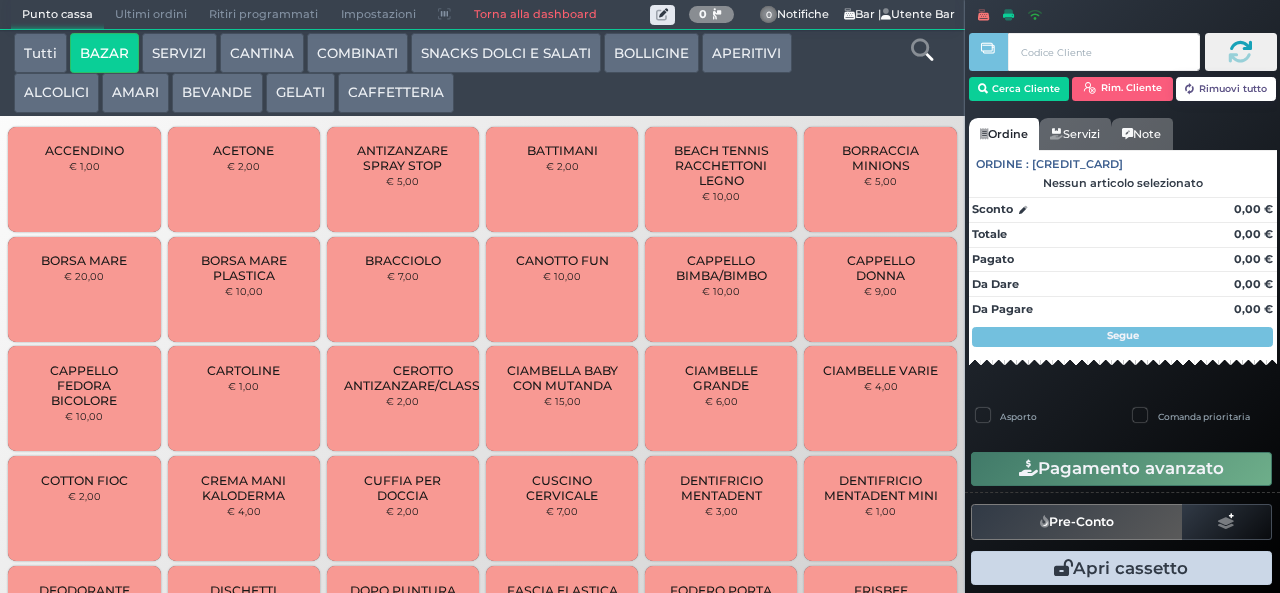 click on "€ 7,00" at bounding box center (403, 276) 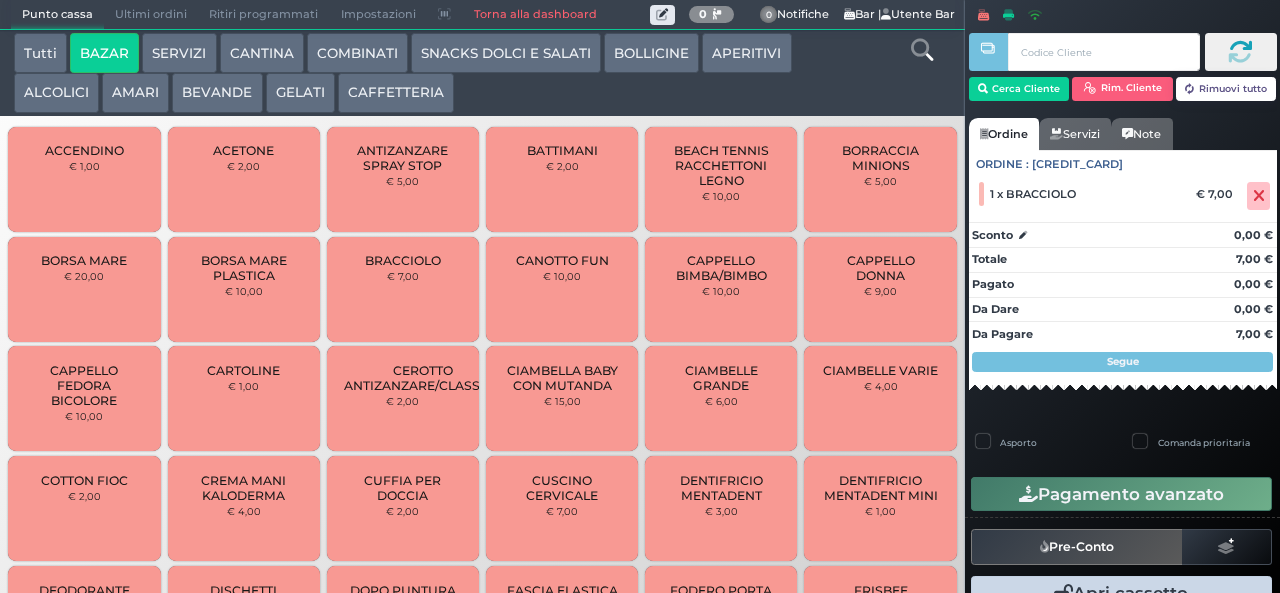 click on "BRACCIOLO" at bounding box center (403, 260) 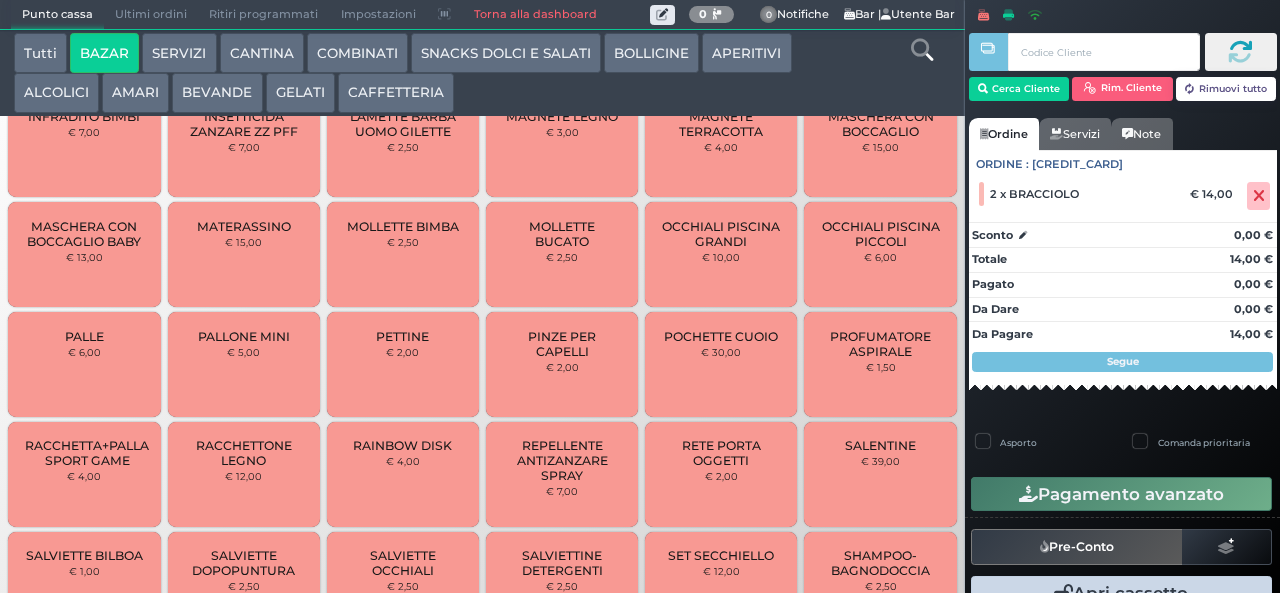 scroll, scrollTop: 996, scrollLeft: 0, axis: vertical 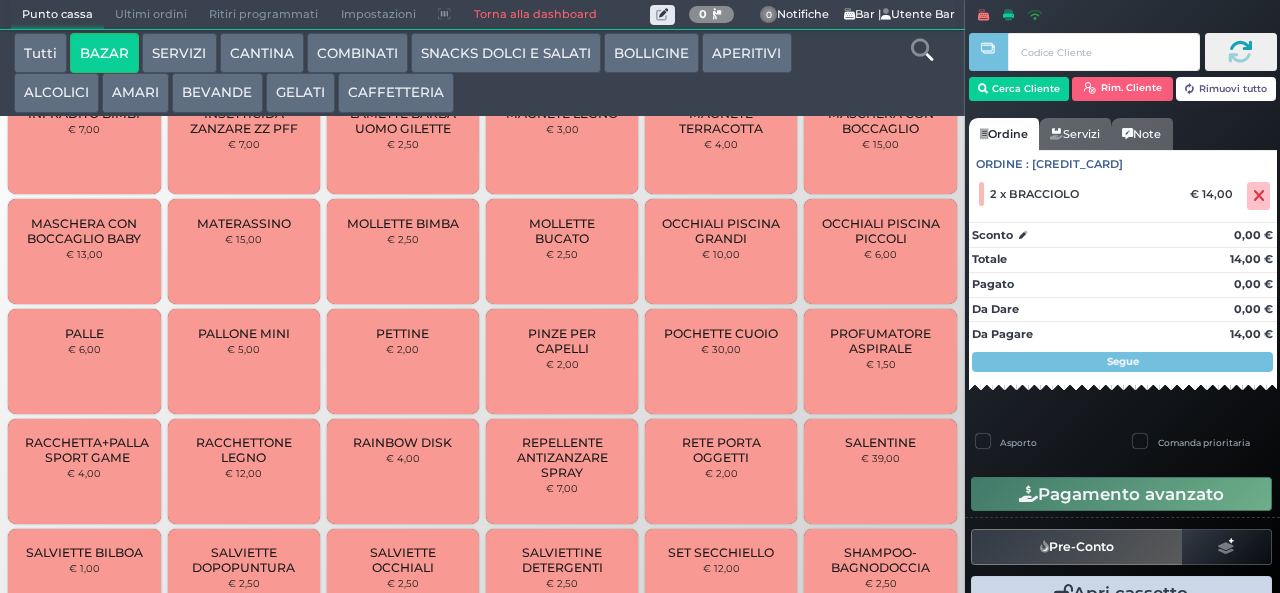 click on "SALENTINE" at bounding box center (880, 442) 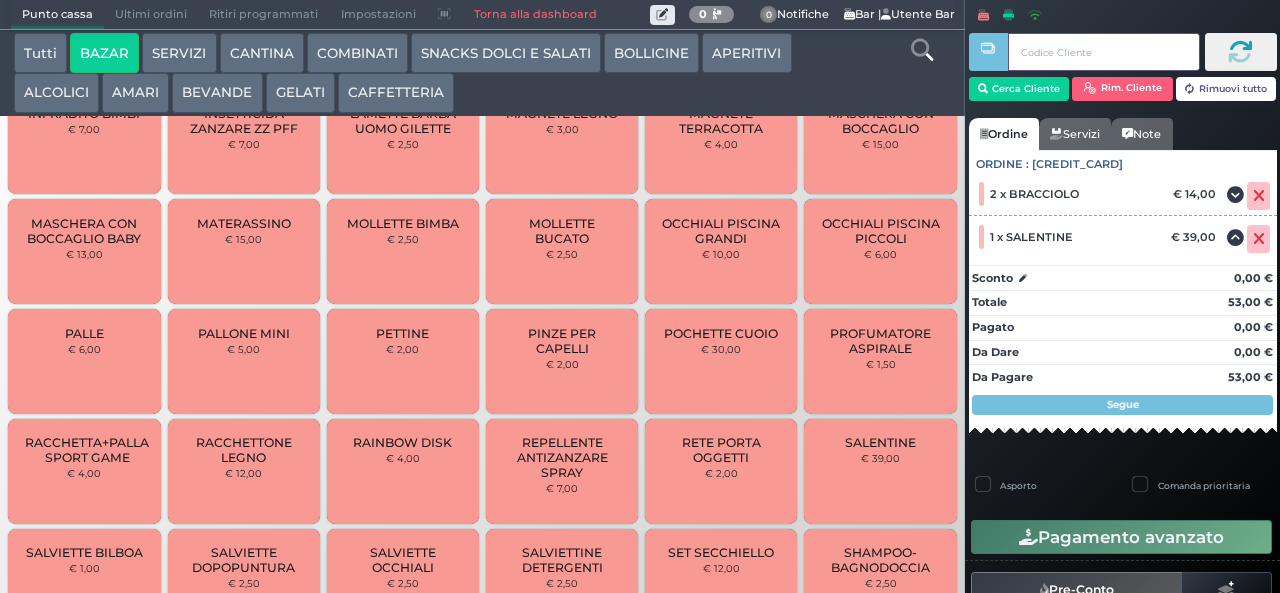 type 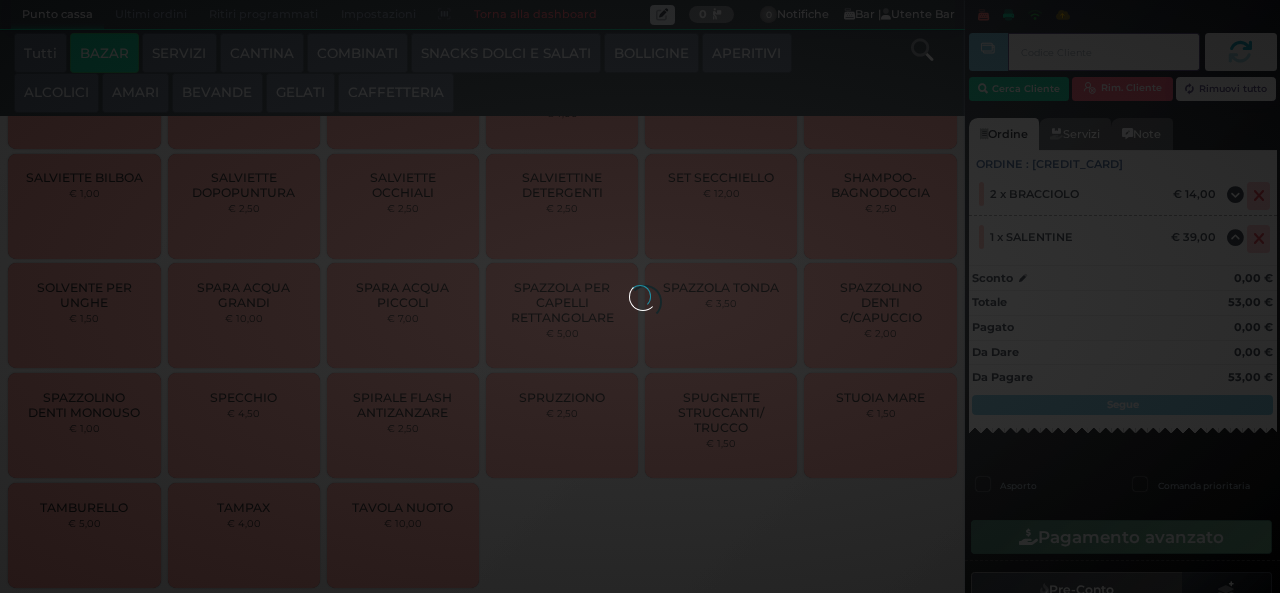 scroll, scrollTop: 1538, scrollLeft: 0, axis: vertical 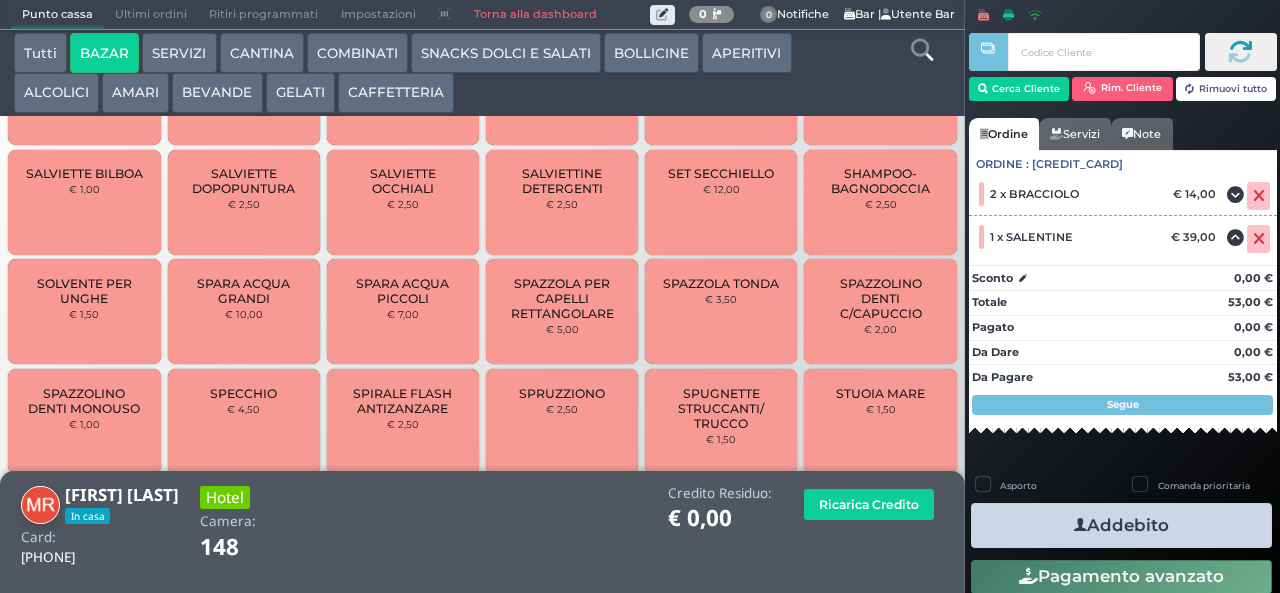 click at bounding box center [1080, 525] 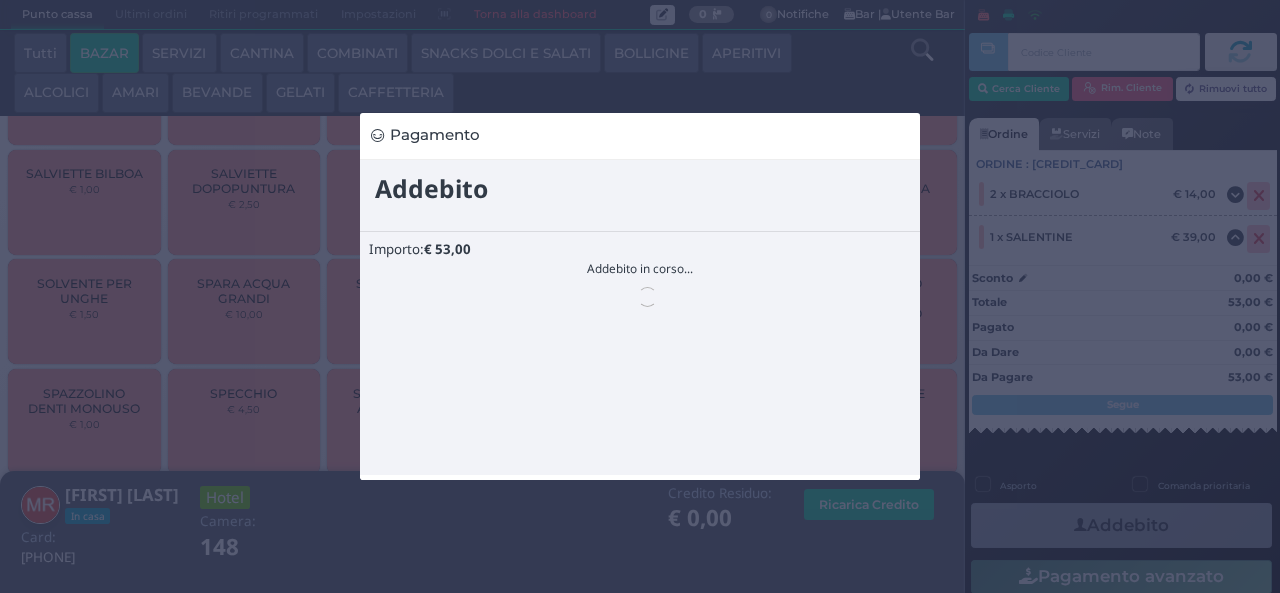 scroll, scrollTop: 0, scrollLeft: 0, axis: both 